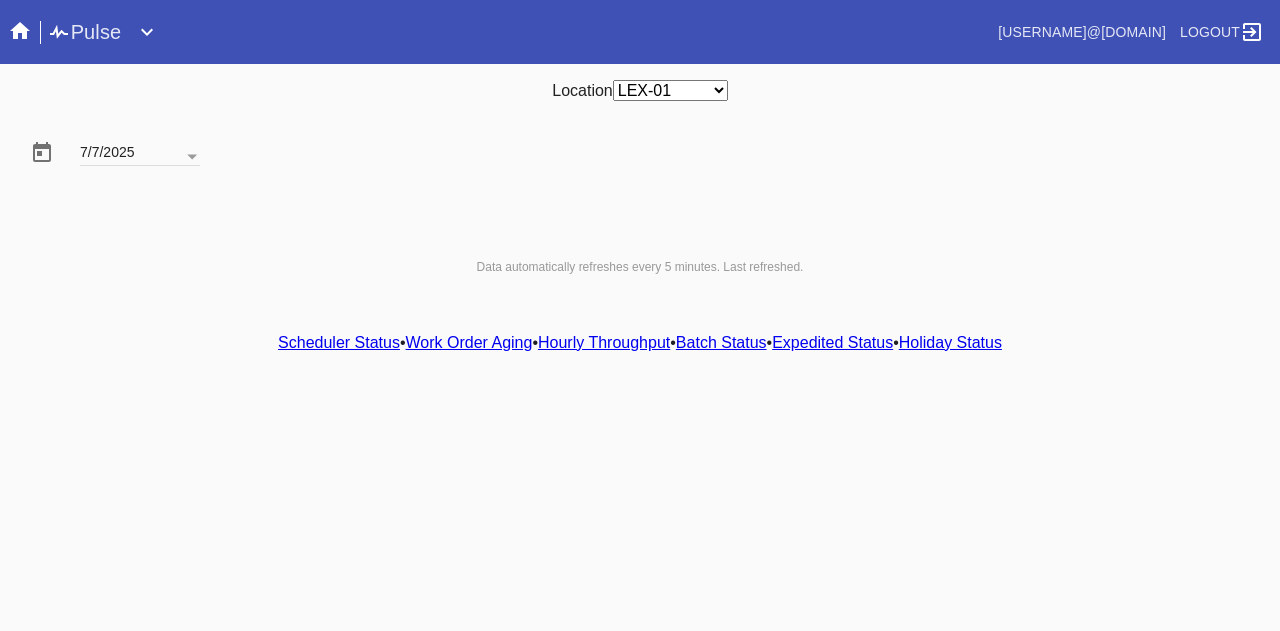 scroll, scrollTop: 0, scrollLeft: 0, axis: both 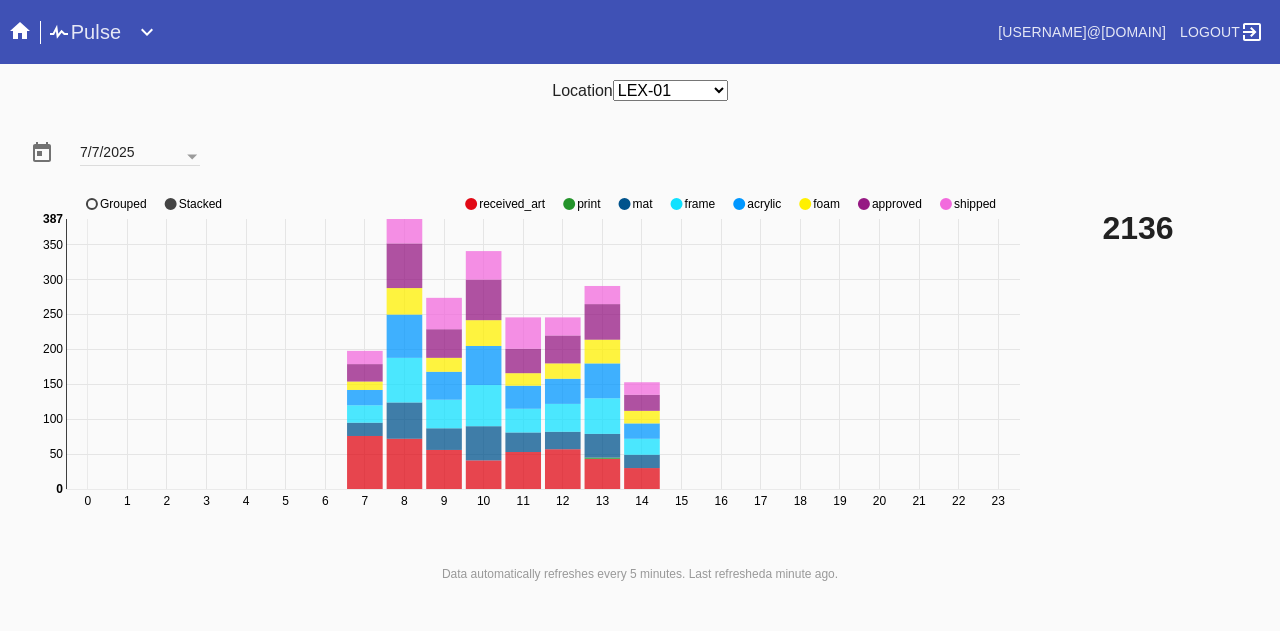click at bounding box center [471, 204] 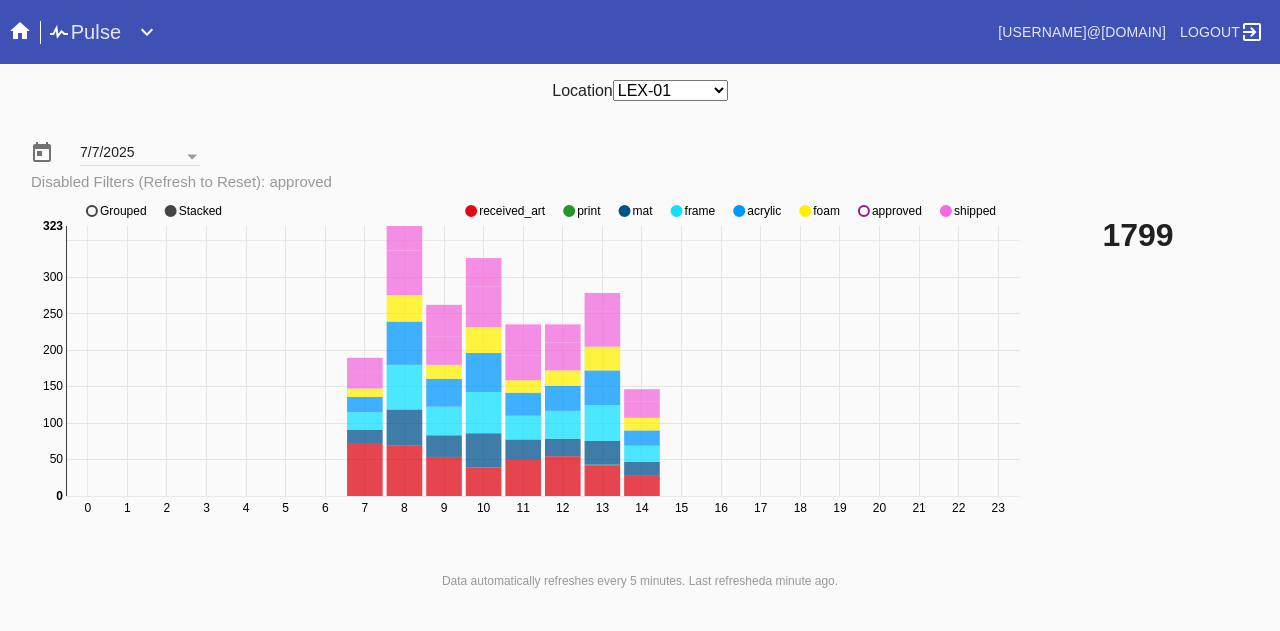 click on "0 1 2 3 4 5 6 7 8 9 10 11 12 13 14 15 16 17 18 19 20 21 22 23 0 50 100 150 200 250 300 350 0 323 received_art print mat frame acrylic foam approved shipped Grouped Stacked" at bounding box center [528, 371] 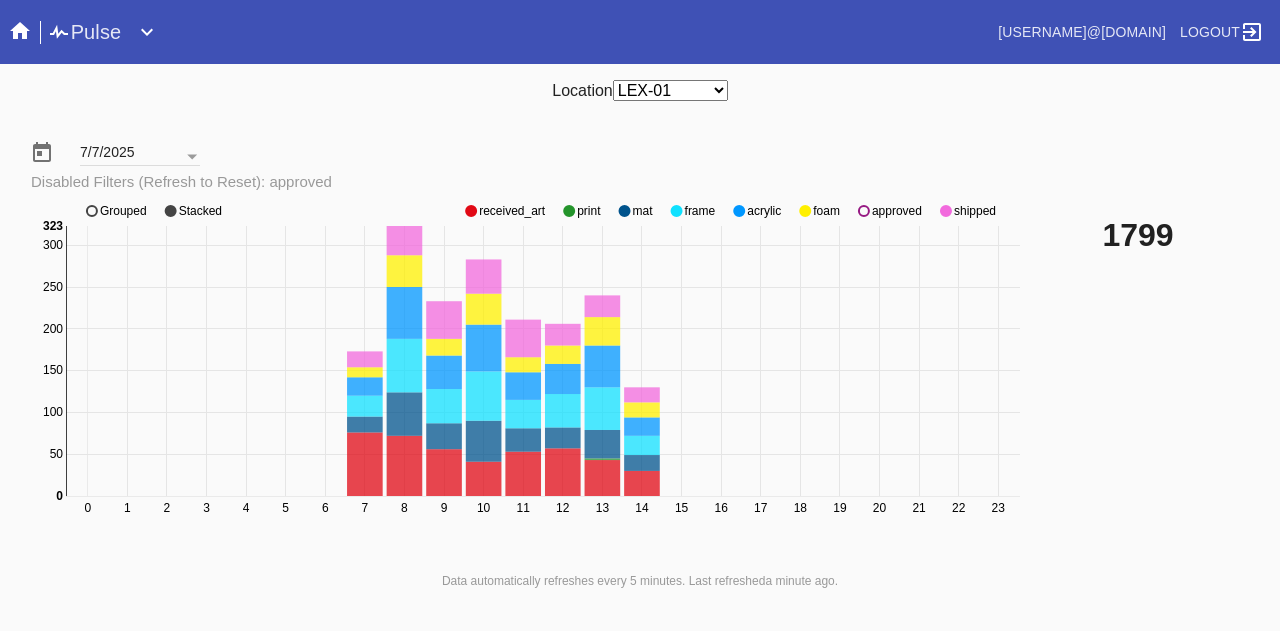 click at bounding box center (471, 211) 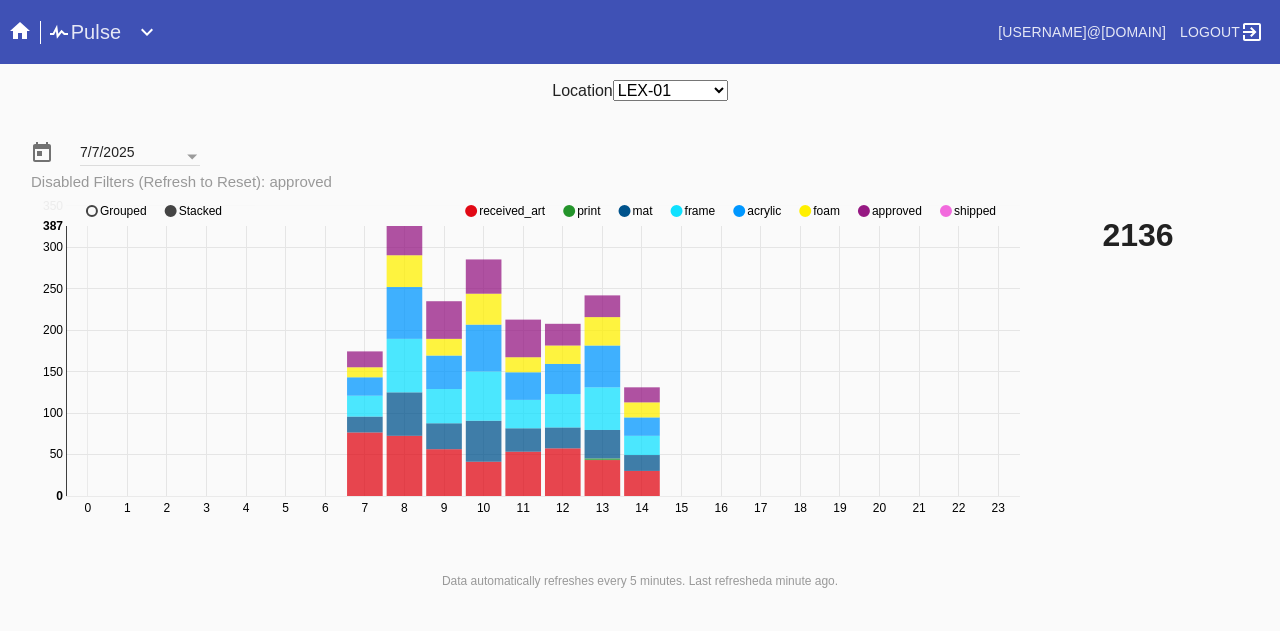 click at bounding box center [471, 211] 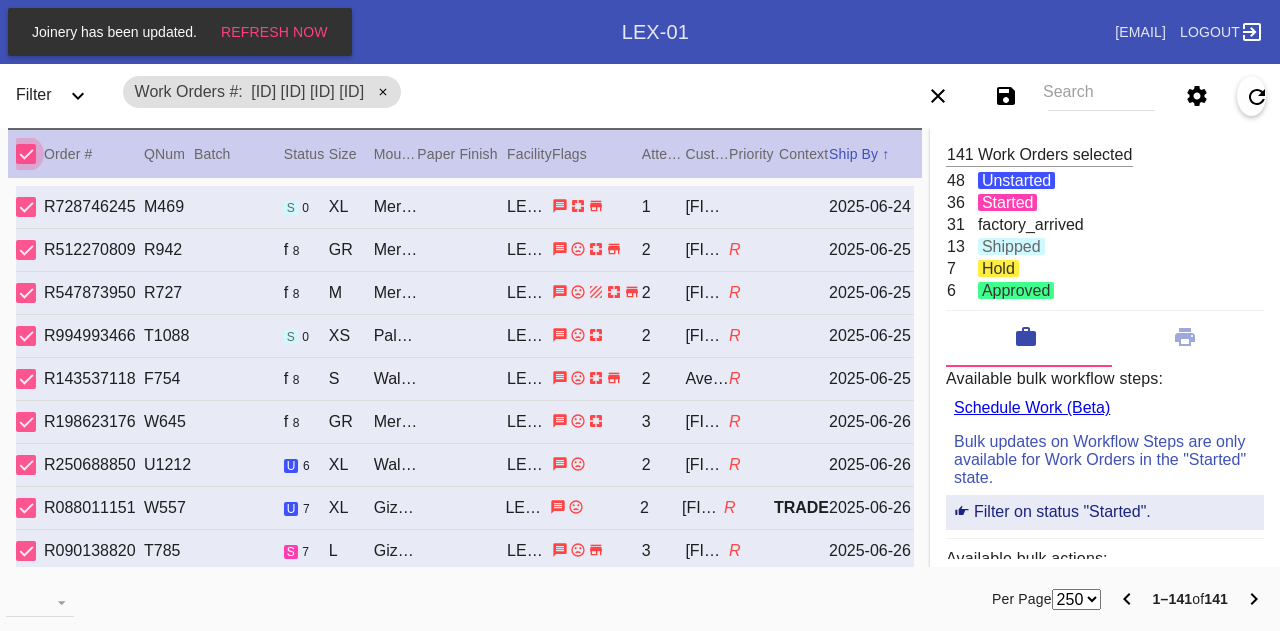 scroll, scrollTop: 0, scrollLeft: 0, axis: both 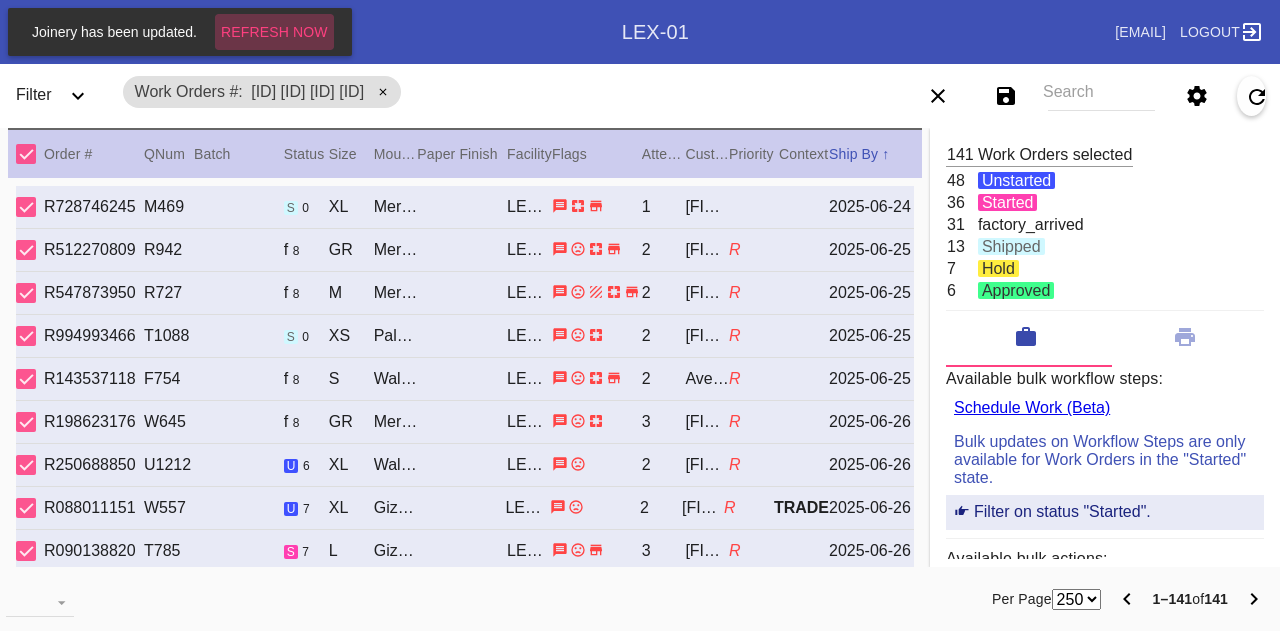 click on "Refresh Now" at bounding box center (274, 32) 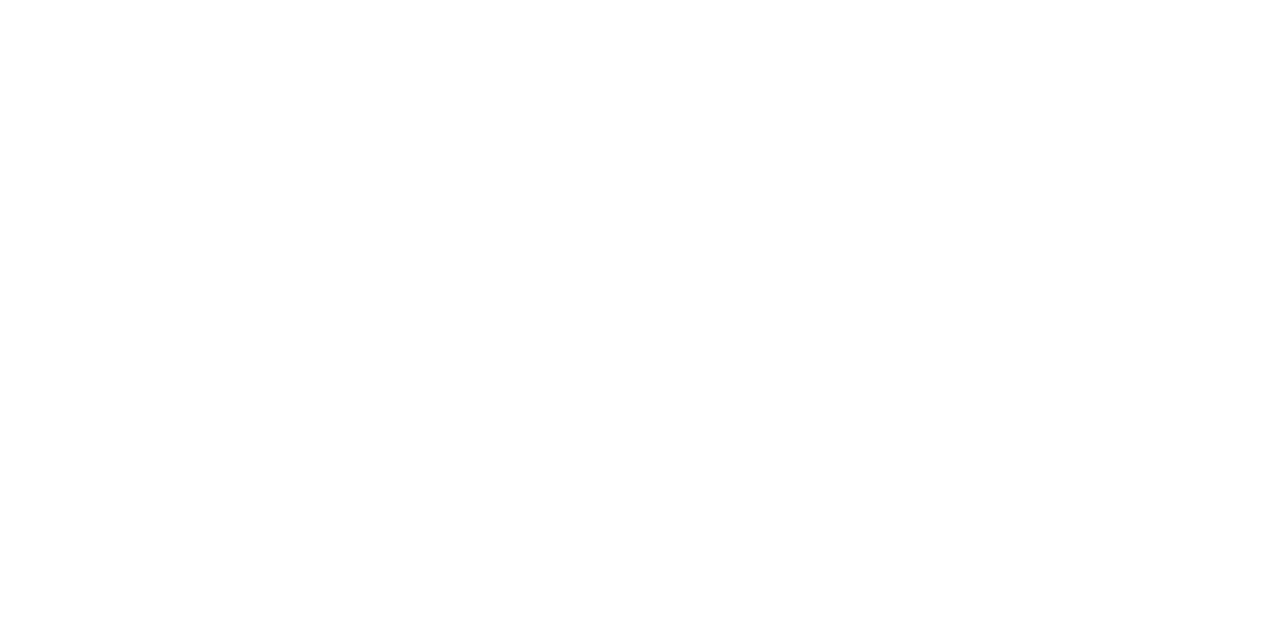 scroll, scrollTop: 0, scrollLeft: 0, axis: both 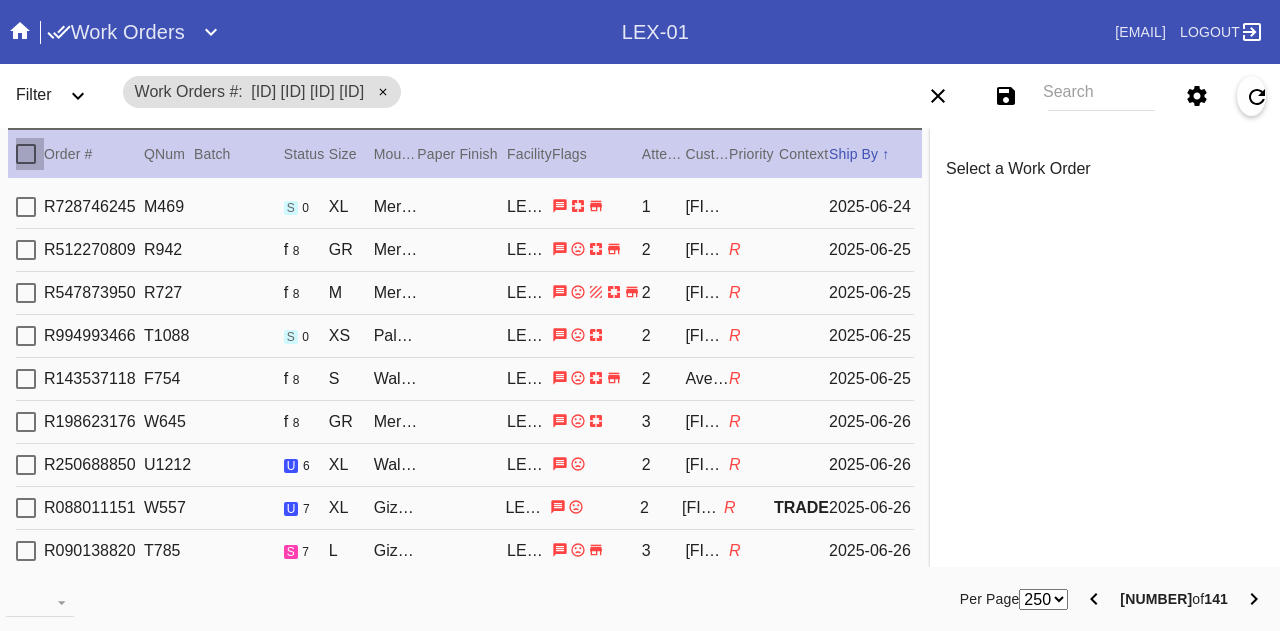 click at bounding box center (26, 154) 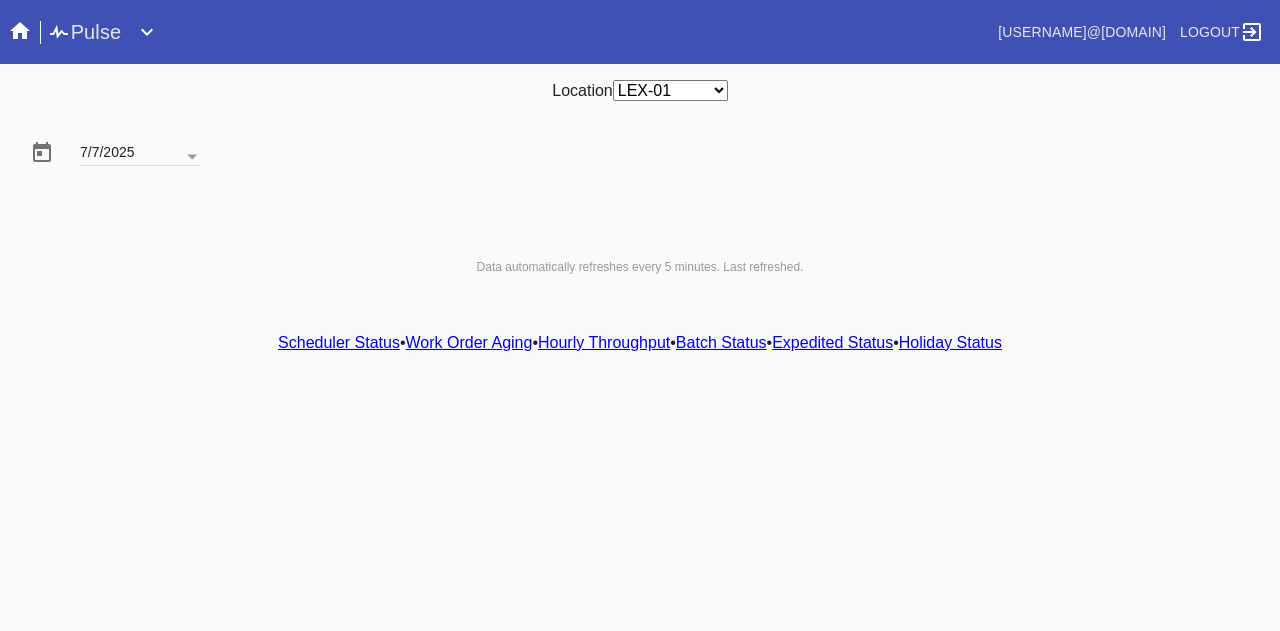 scroll, scrollTop: 0, scrollLeft: 0, axis: both 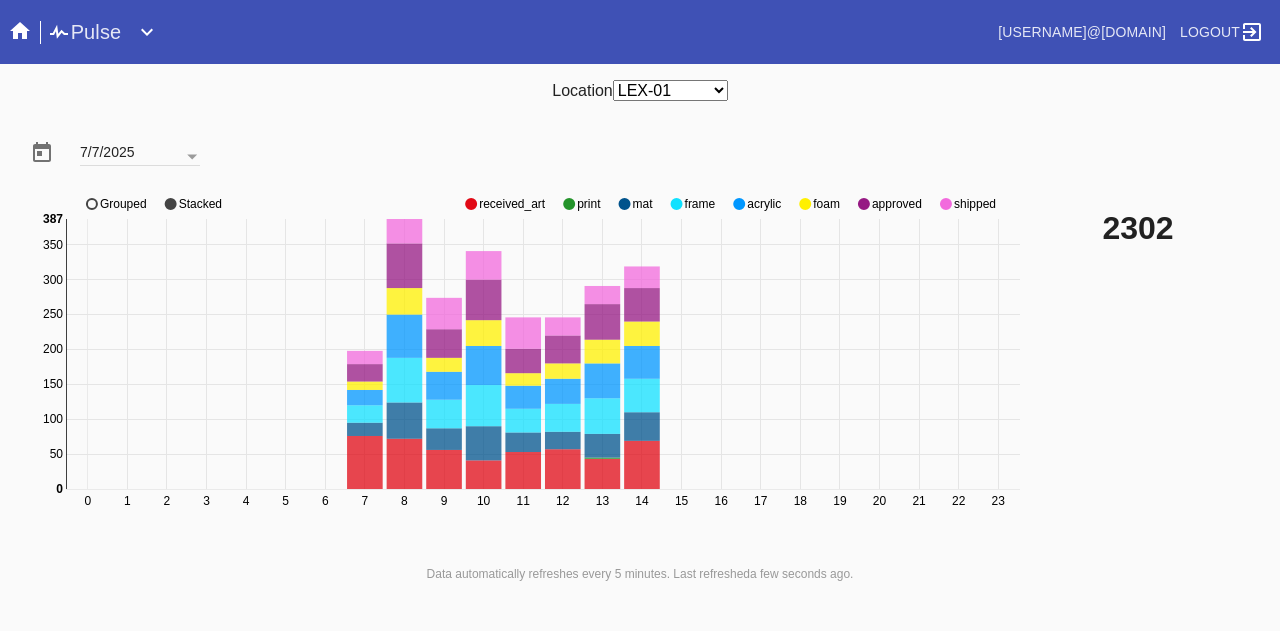 click at bounding box center [471, 204] 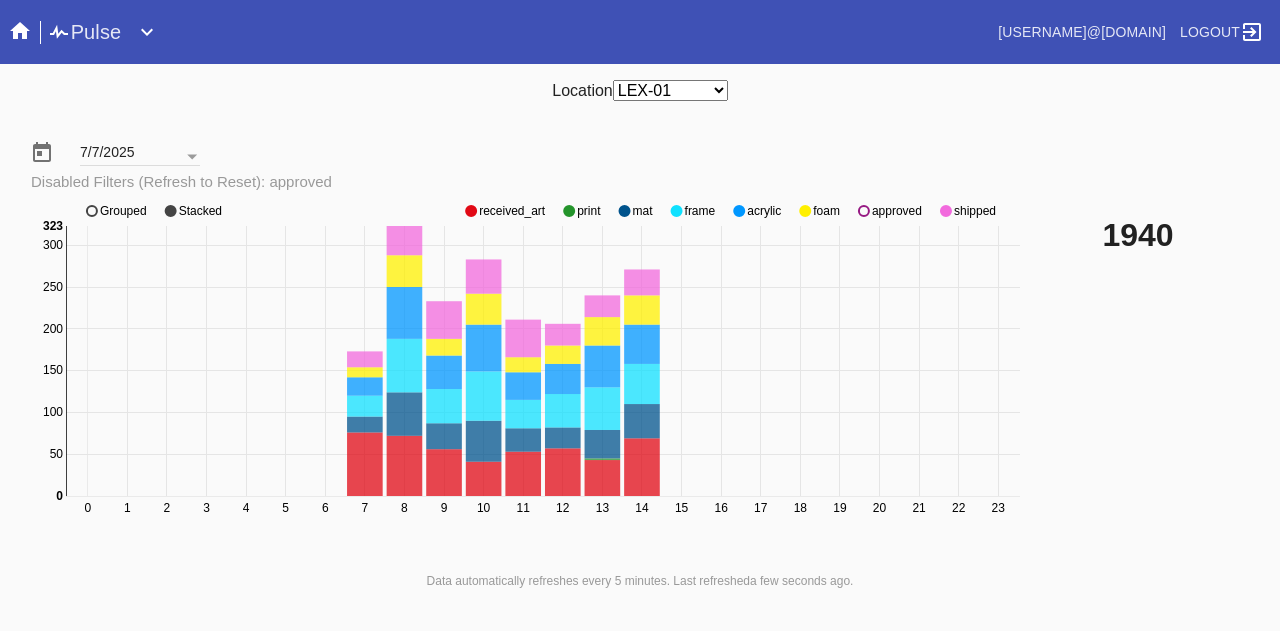 click at bounding box center [471, 211] 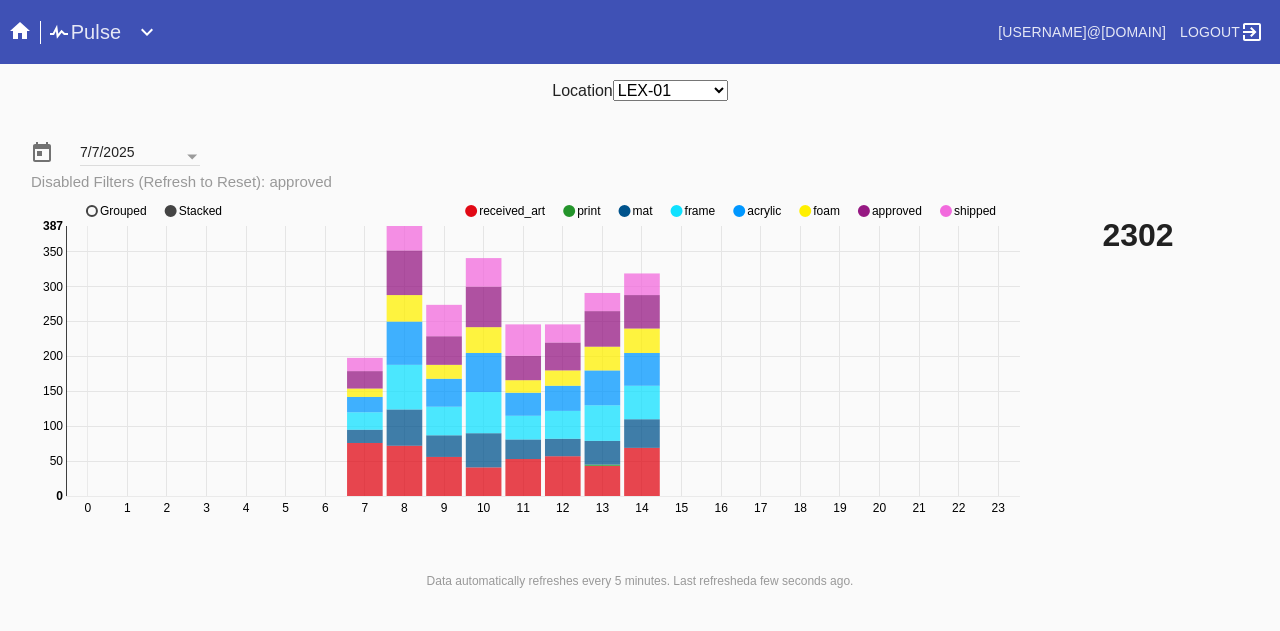 click at bounding box center [471, 211] 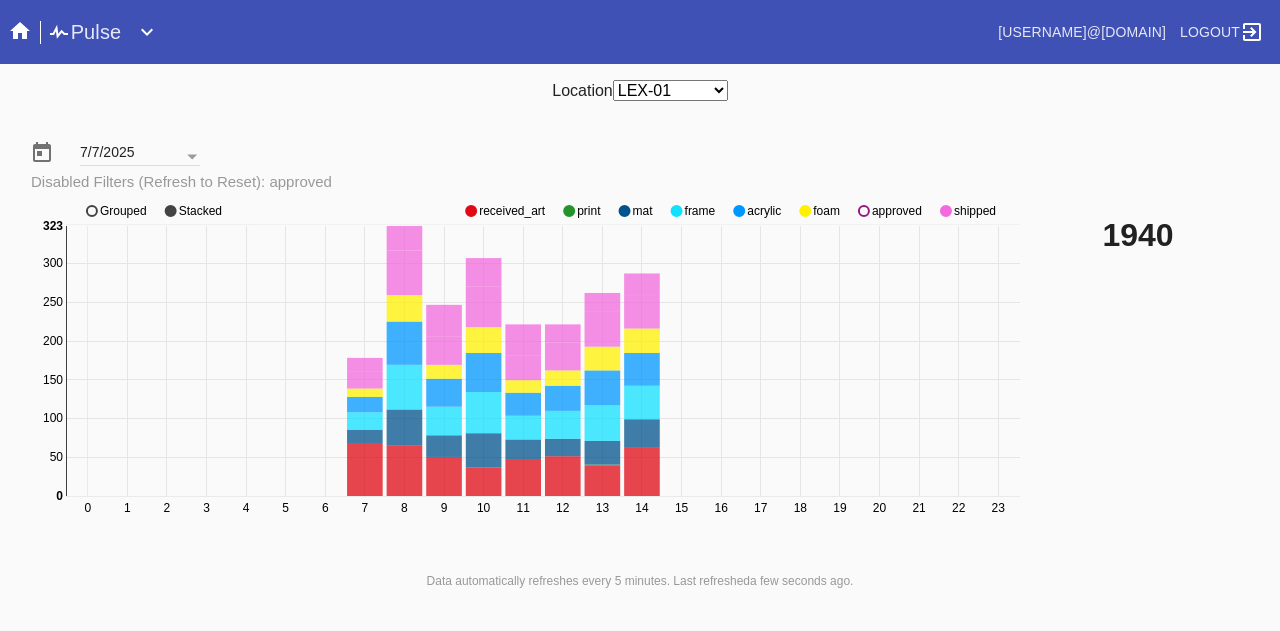 click at bounding box center [471, 211] 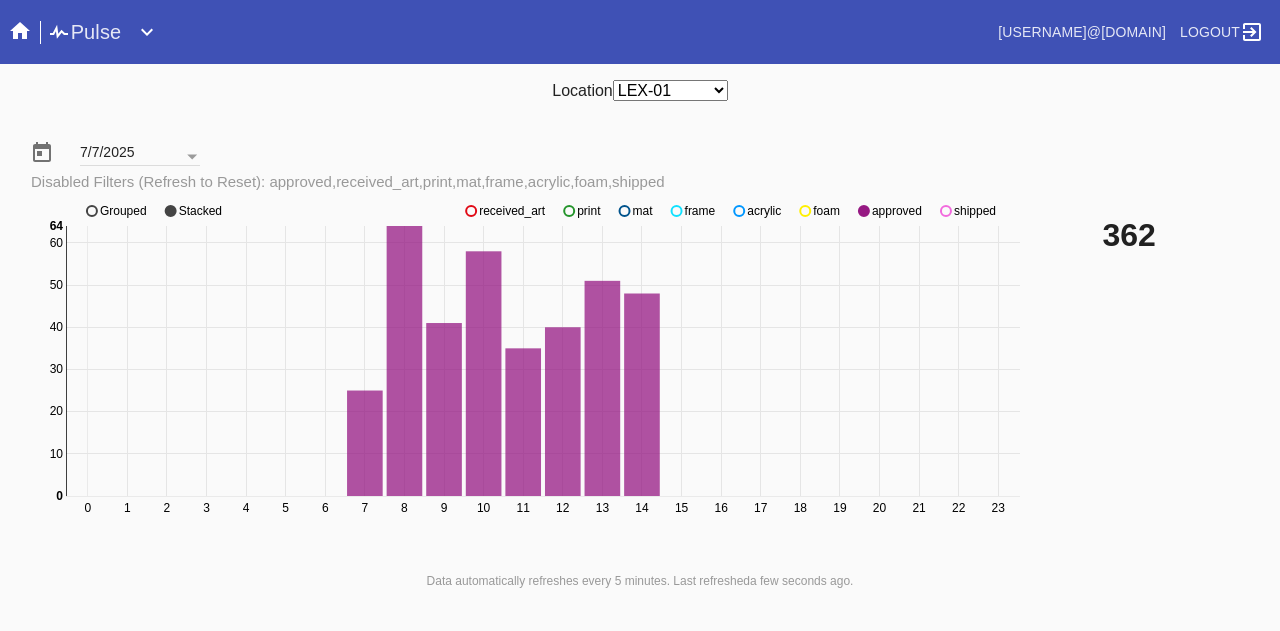click at bounding box center (471, 211) 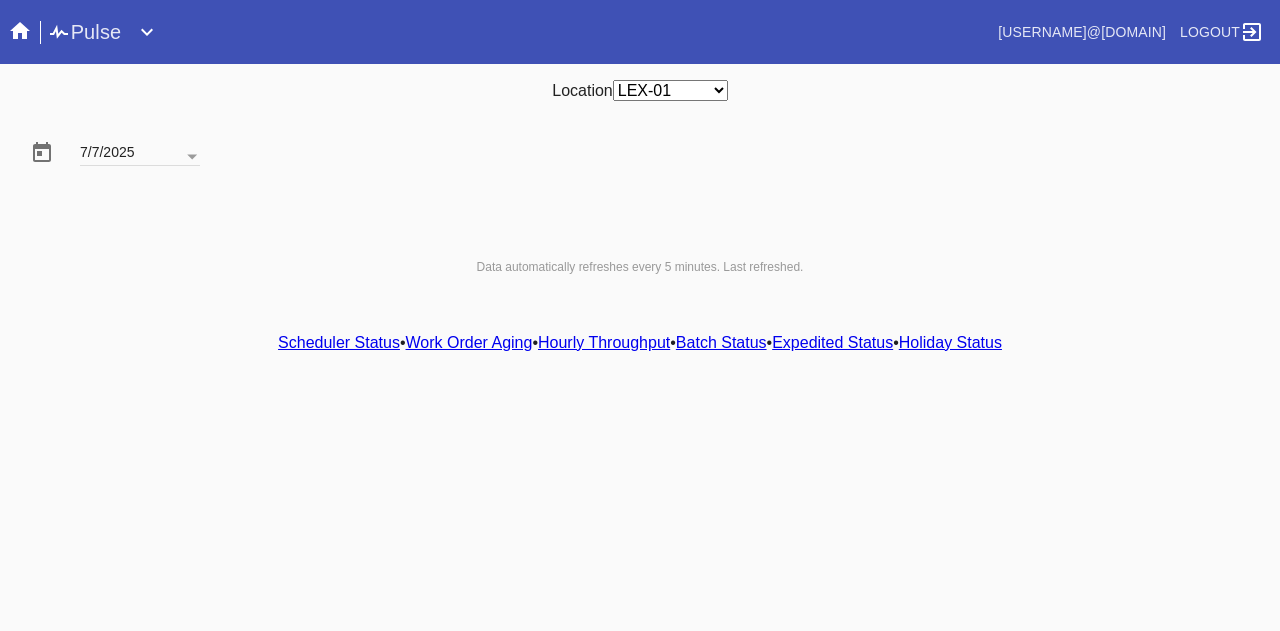 scroll, scrollTop: 0, scrollLeft: 0, axis: both 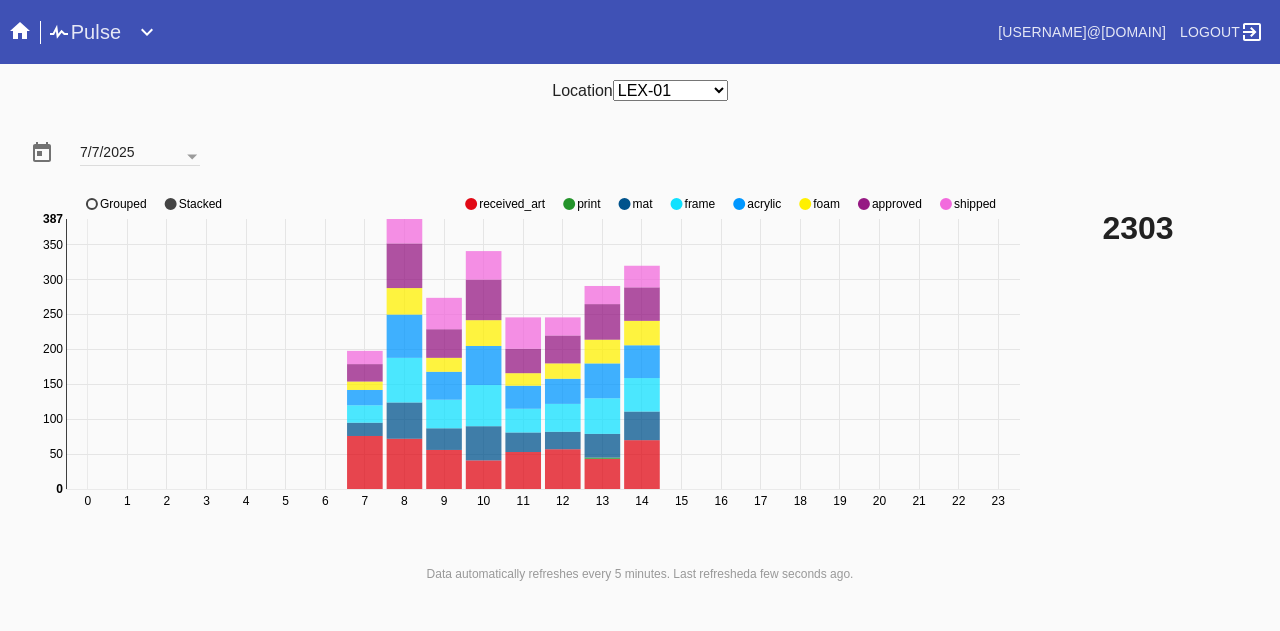 click at bounding box center [471, 204] 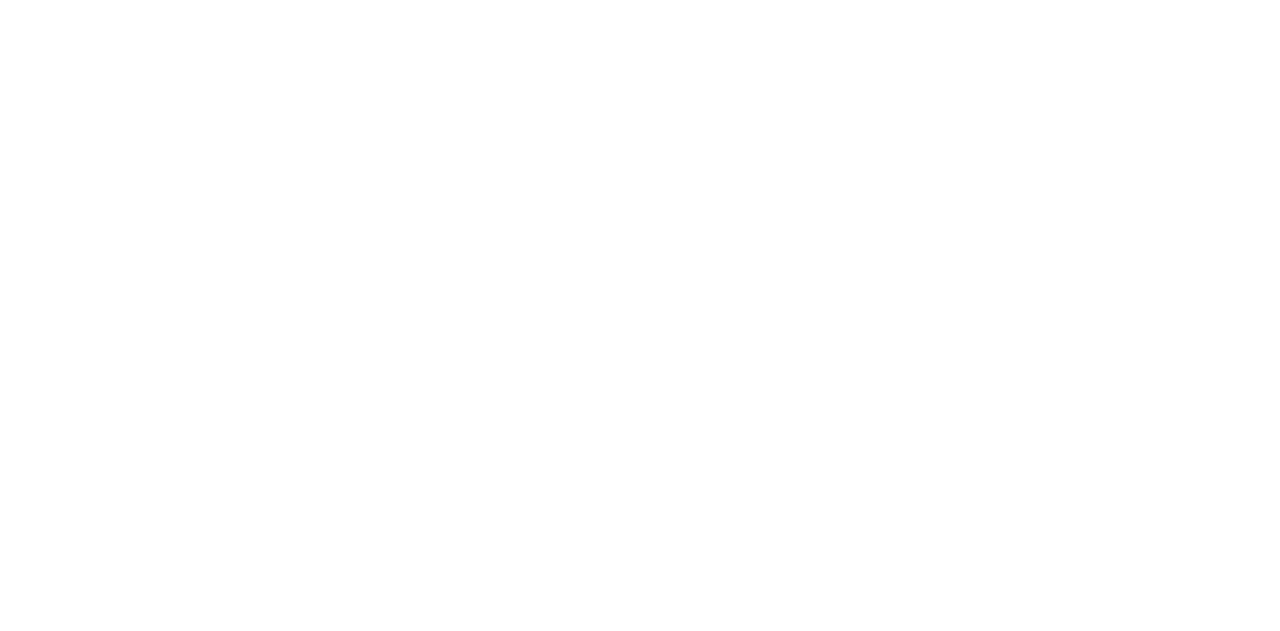 scroll, scrollTop: 0, scrollLeft: 0, axis: both 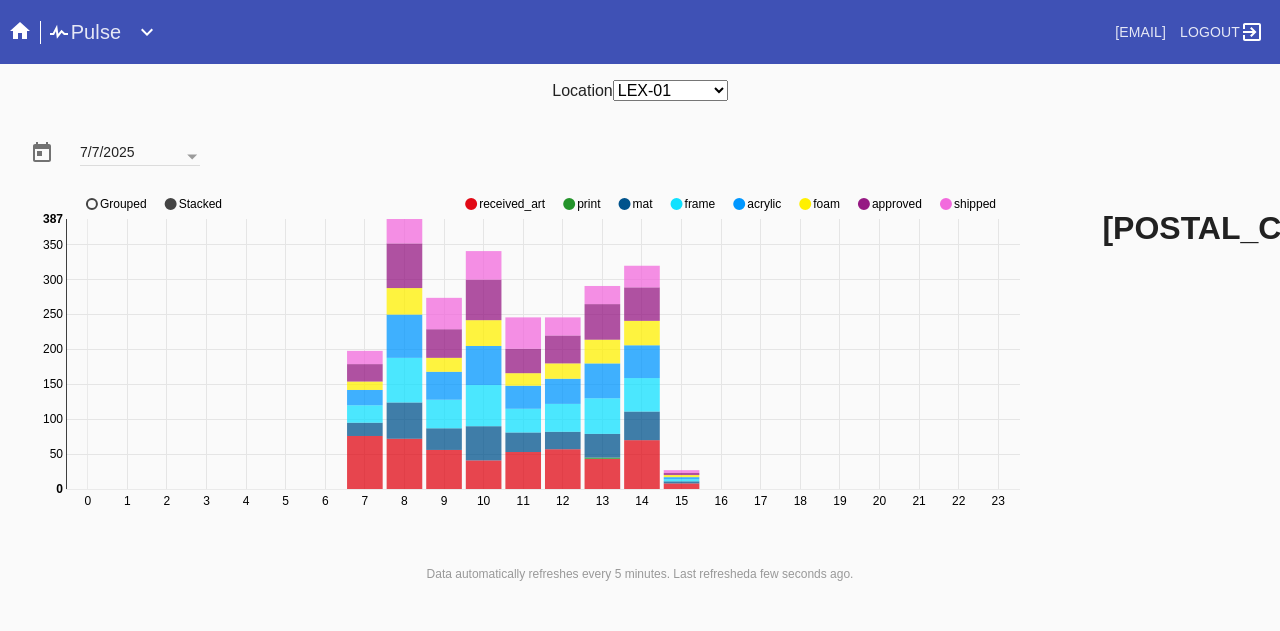 click at bounding box center [471, 204] 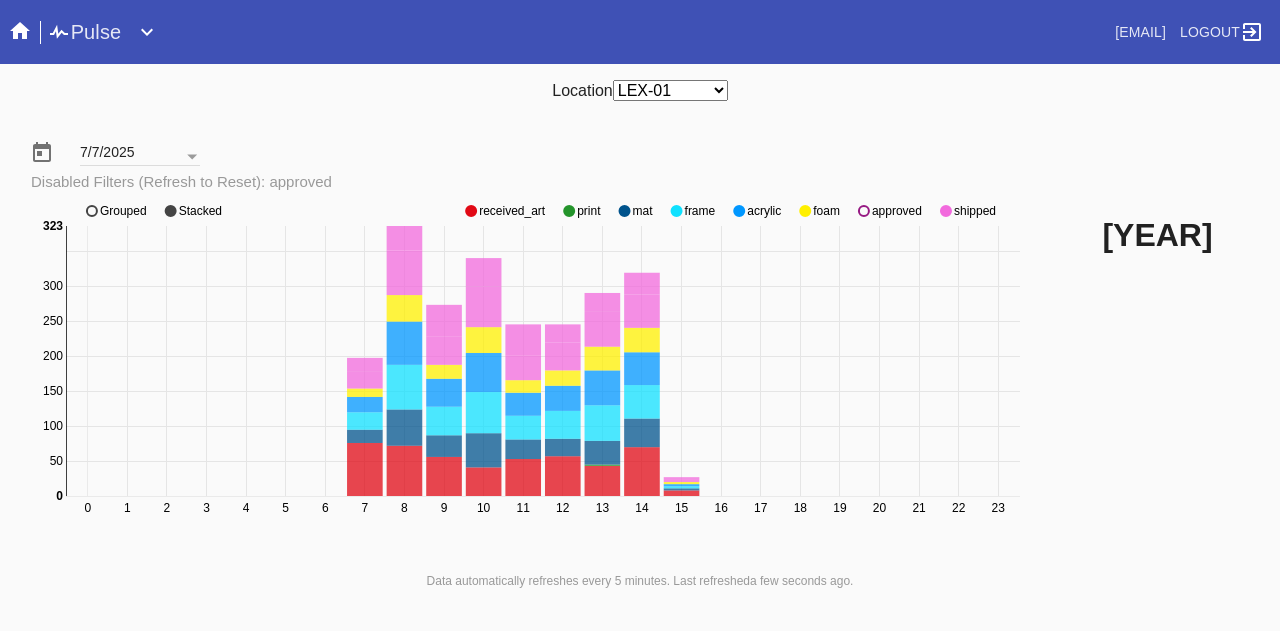 click on "0 1 2 3 4 5 6 7 8 9 10 11 12 13 14 15 16 17 18 19 20 21 22 23 0 50 100 150 200 250 300 350 0 323 received_art print mat frame acrylic foam approved shipped Grouped Stacked" at bounding box center [528, 371] 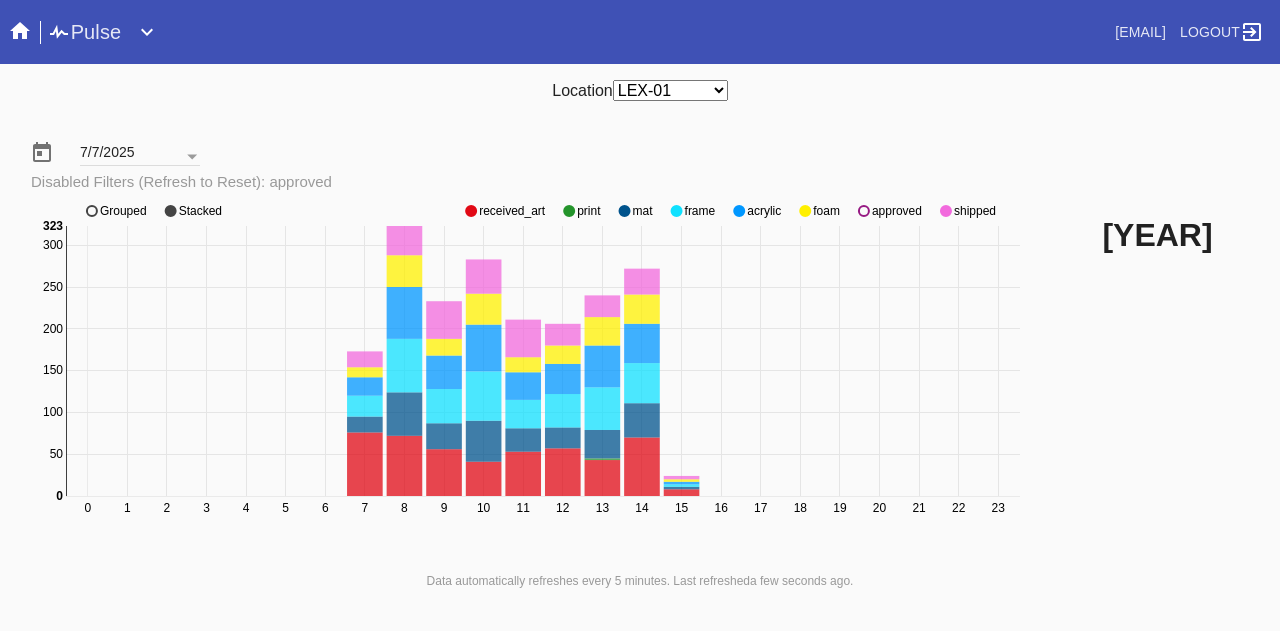 click at bounding box center (471, 211) 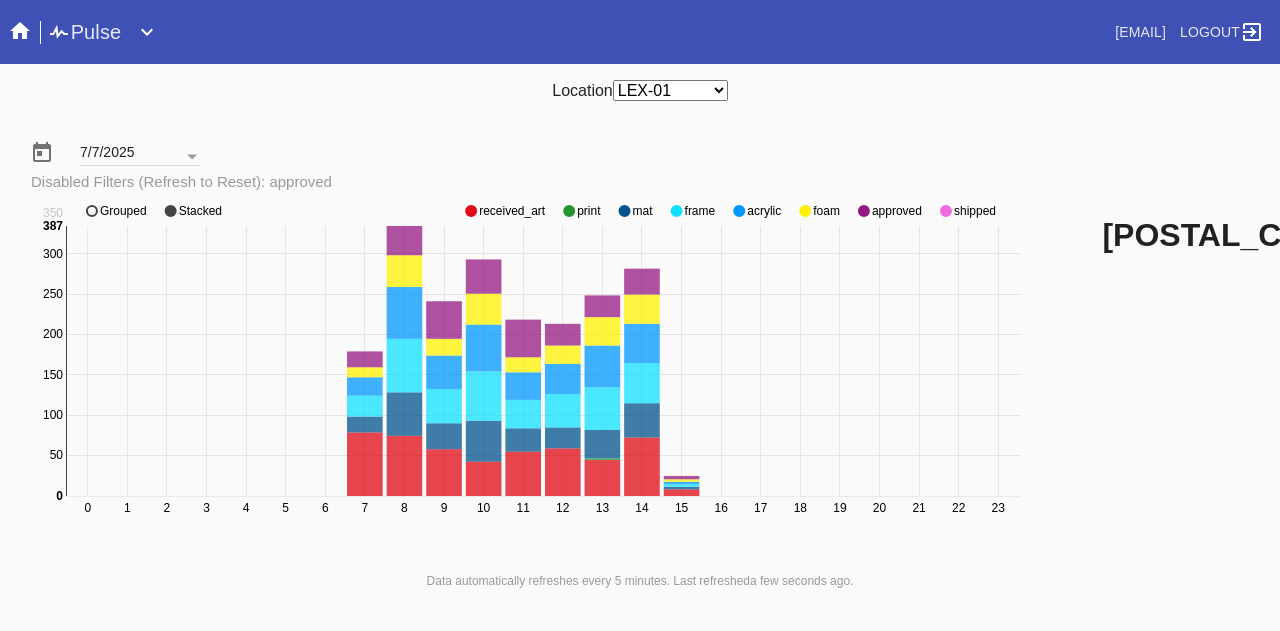 click at bounding box center [471, 211] 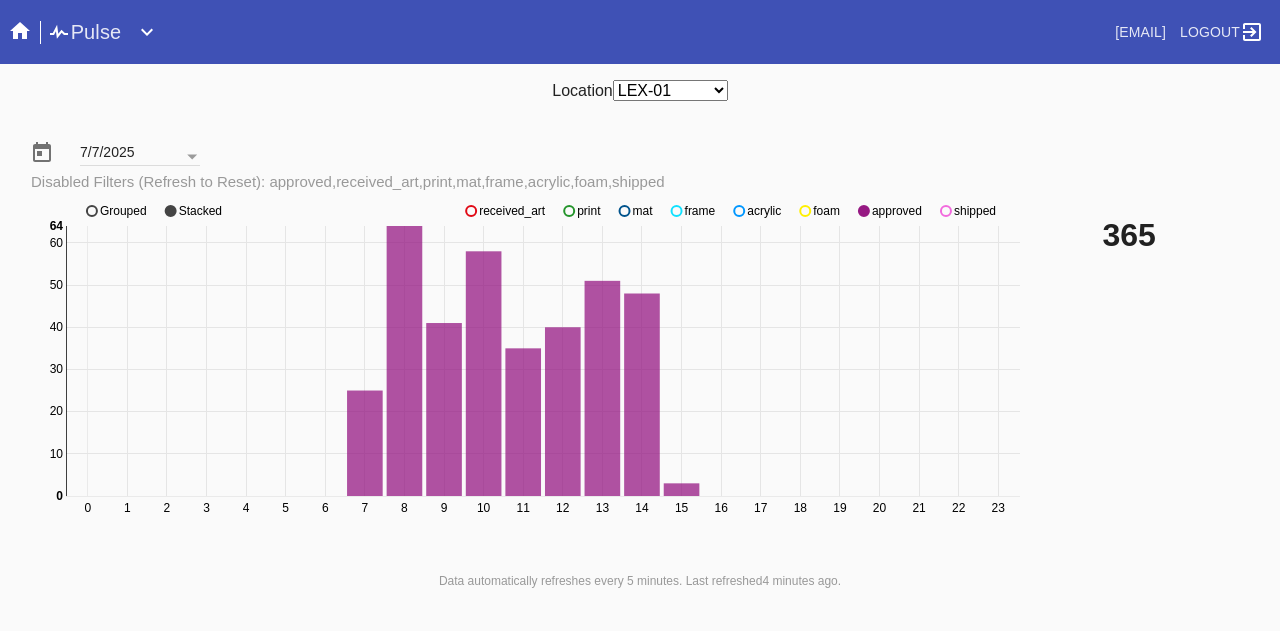 click at bounding box center (471, 211) 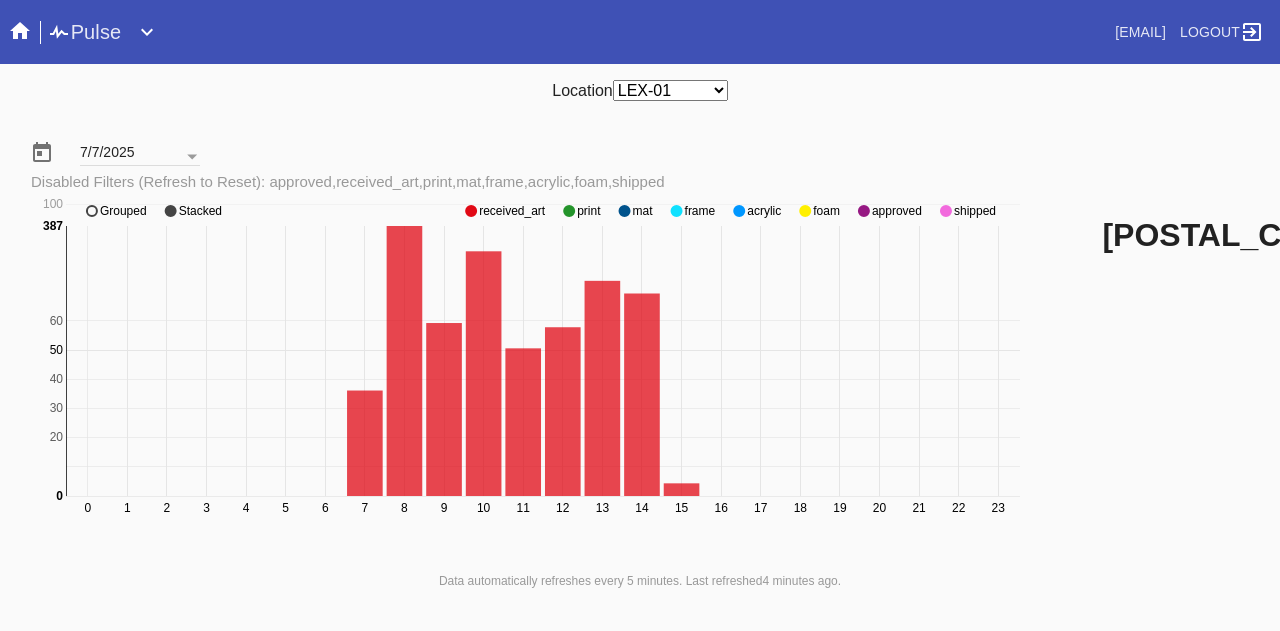 click at bounding box center (471, 211) 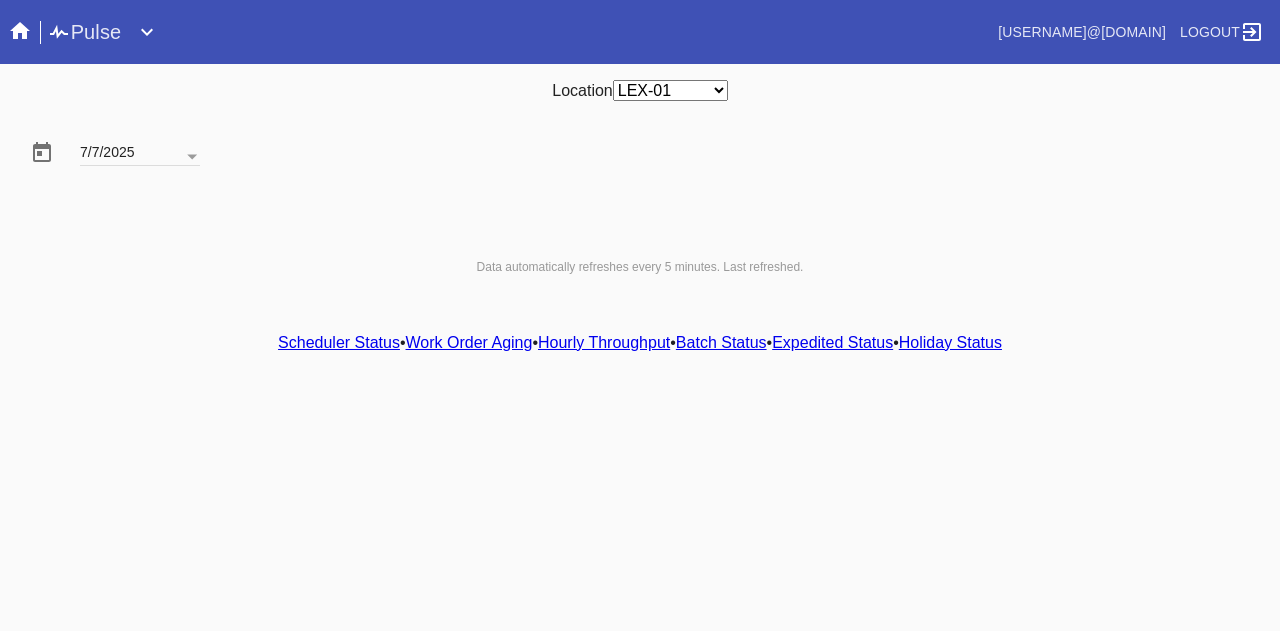scroll, scrollTop: 0, scrollLeft: 0, axis: both 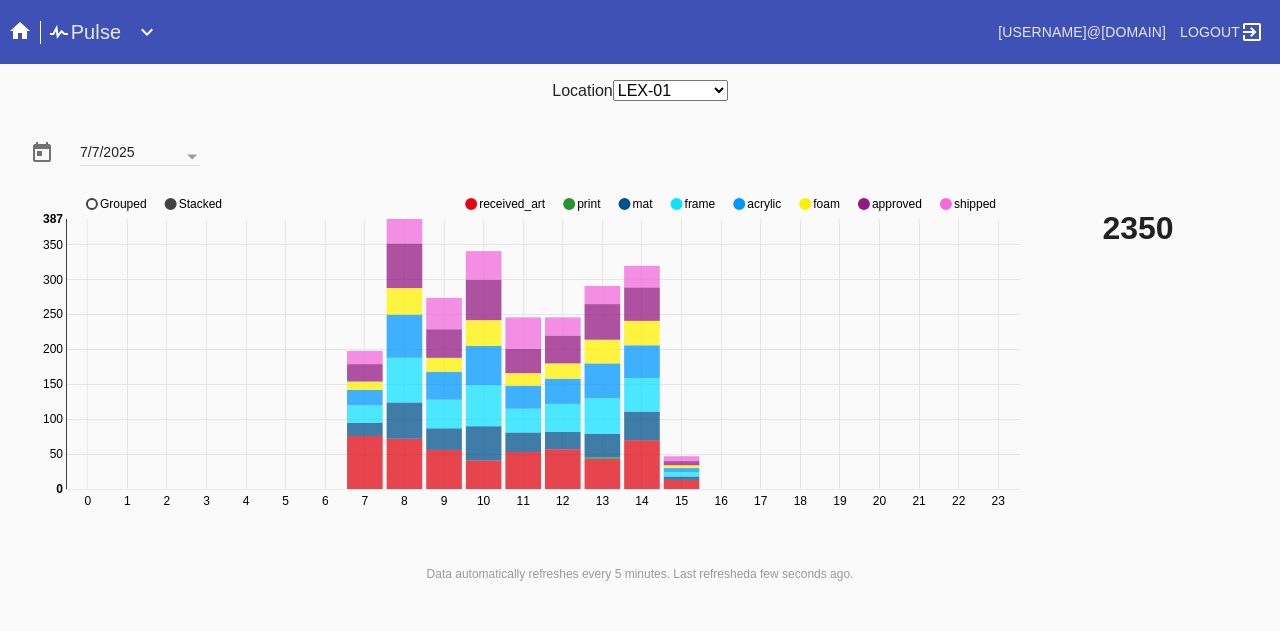 click on "0 1 2 3 4 5 6 7 8 9 10 11 12 13 14 15 16 17 18 19 20 21 22 23 0 50 100 150 200 250 300 350 0 387 received_art print mat frame acrylic foam approved shipped Grouped Stacked" at bounding box center (528, 364) 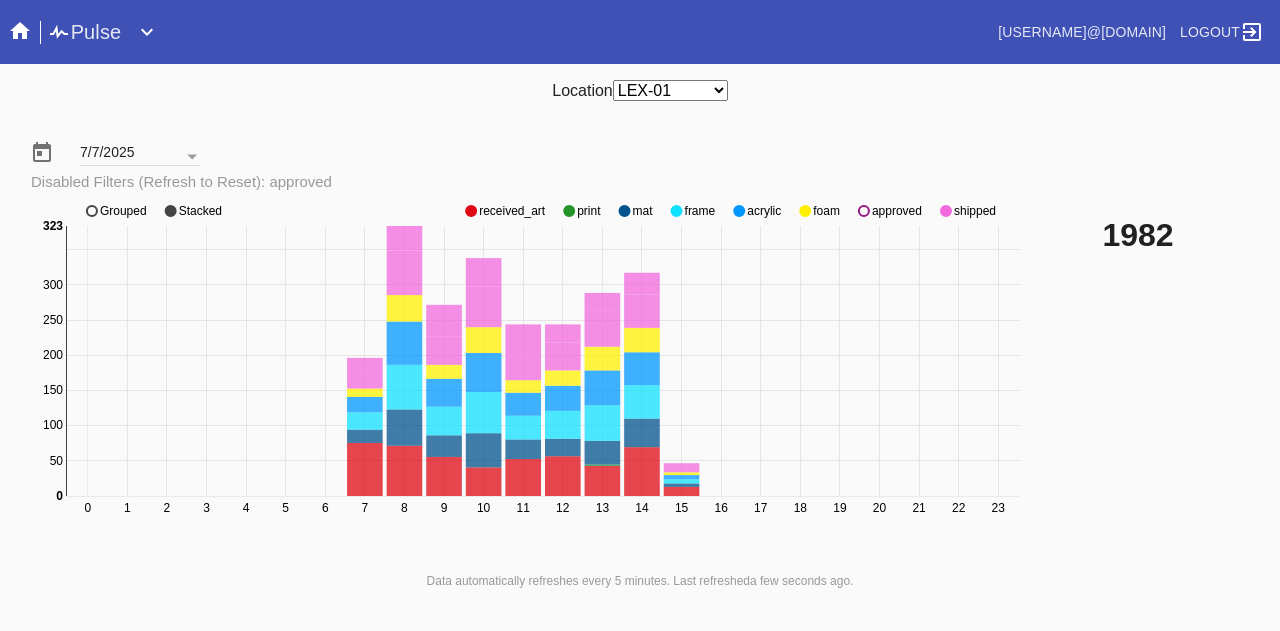 click at bounding box center [471, 211] 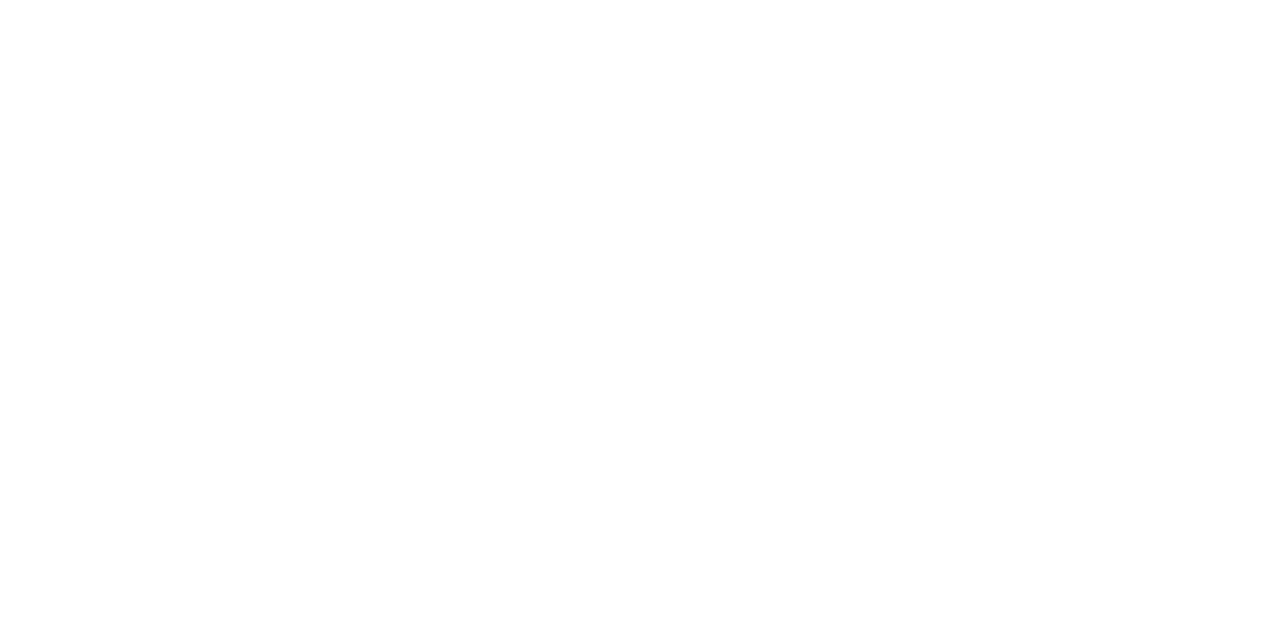 scroll, scrollTop: 0, scrollLeft: 0, axis: both 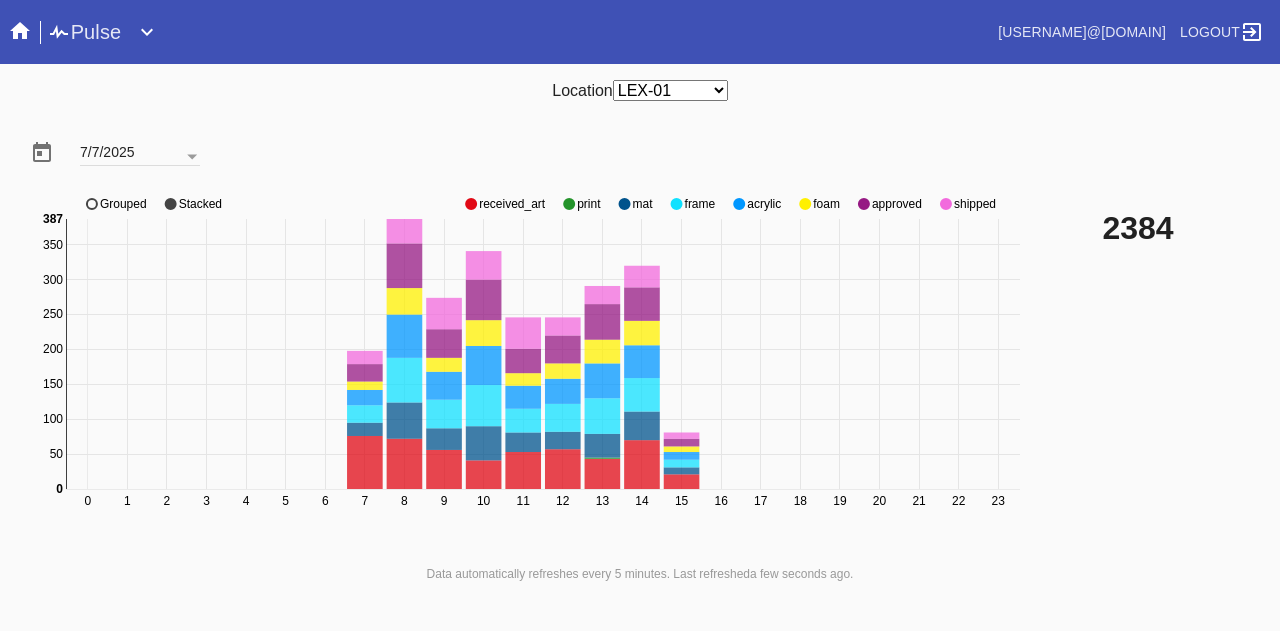 click at bounding box center (471, 204) 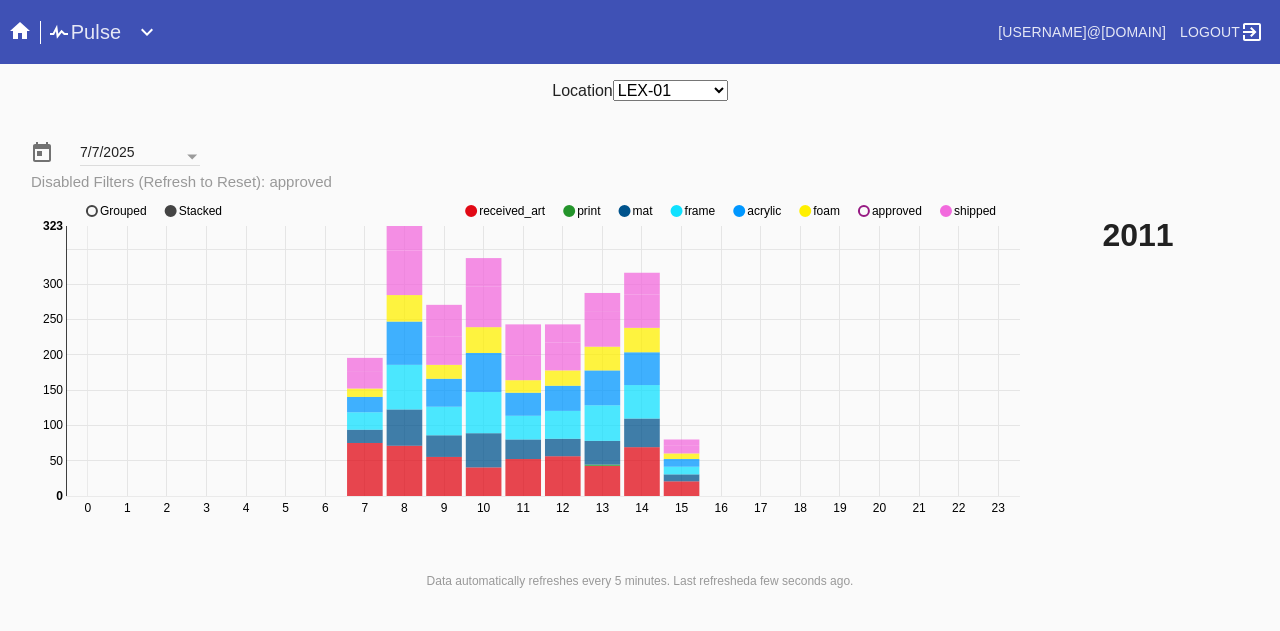 click at bounding box center (471, 211) 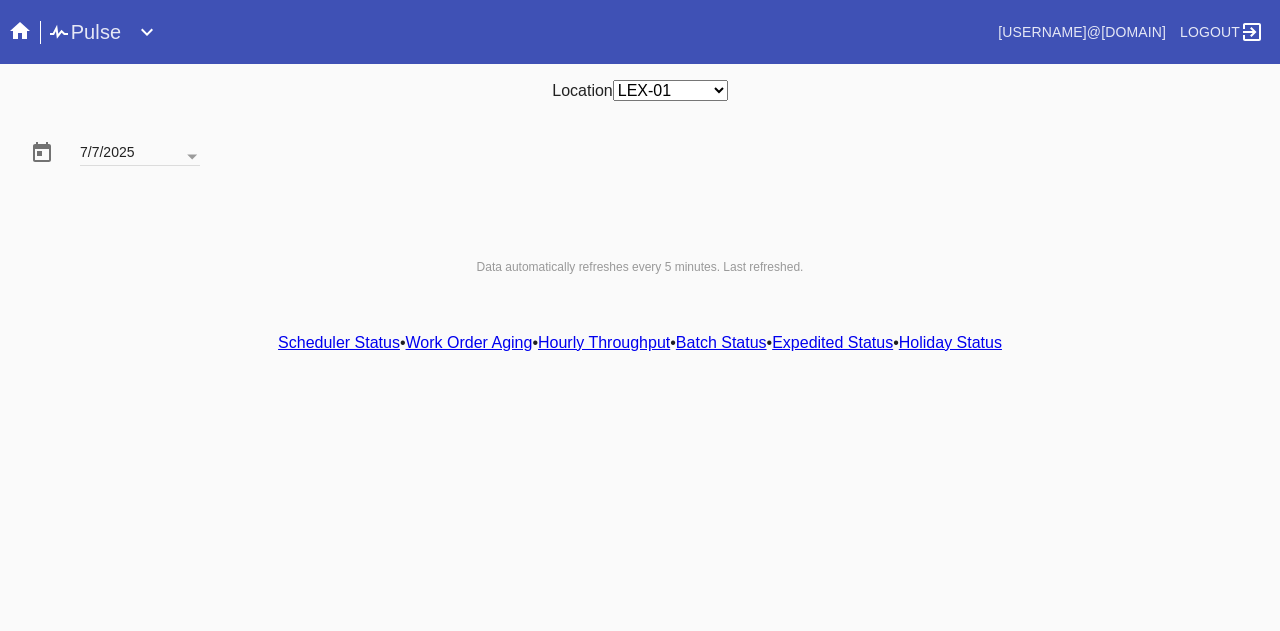 scroll, scrollTop: 0, scrollLeft: 0, axis: both 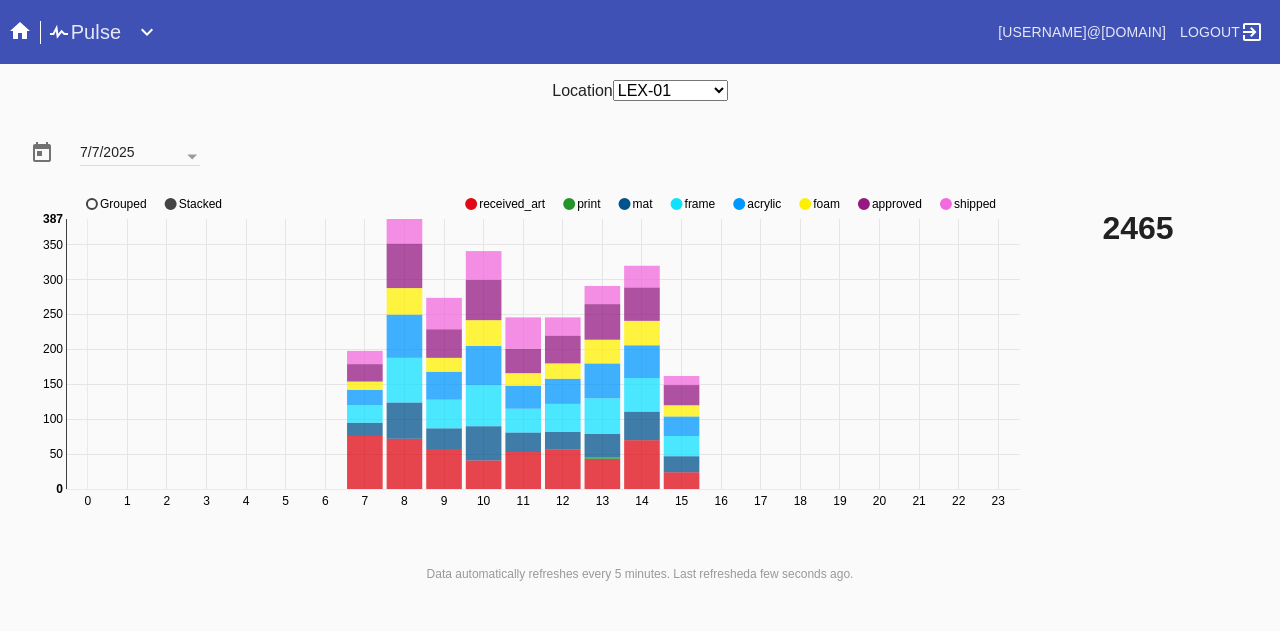 click at bounding box center [471, 204] 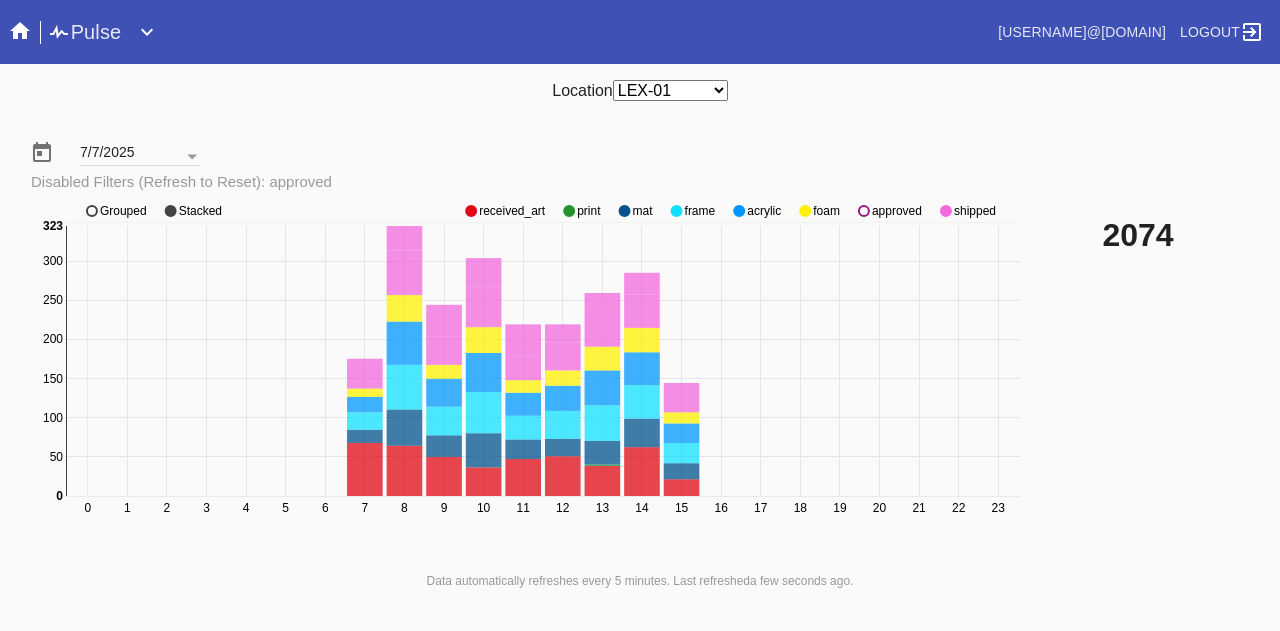 click at bounding box center (471, 211) 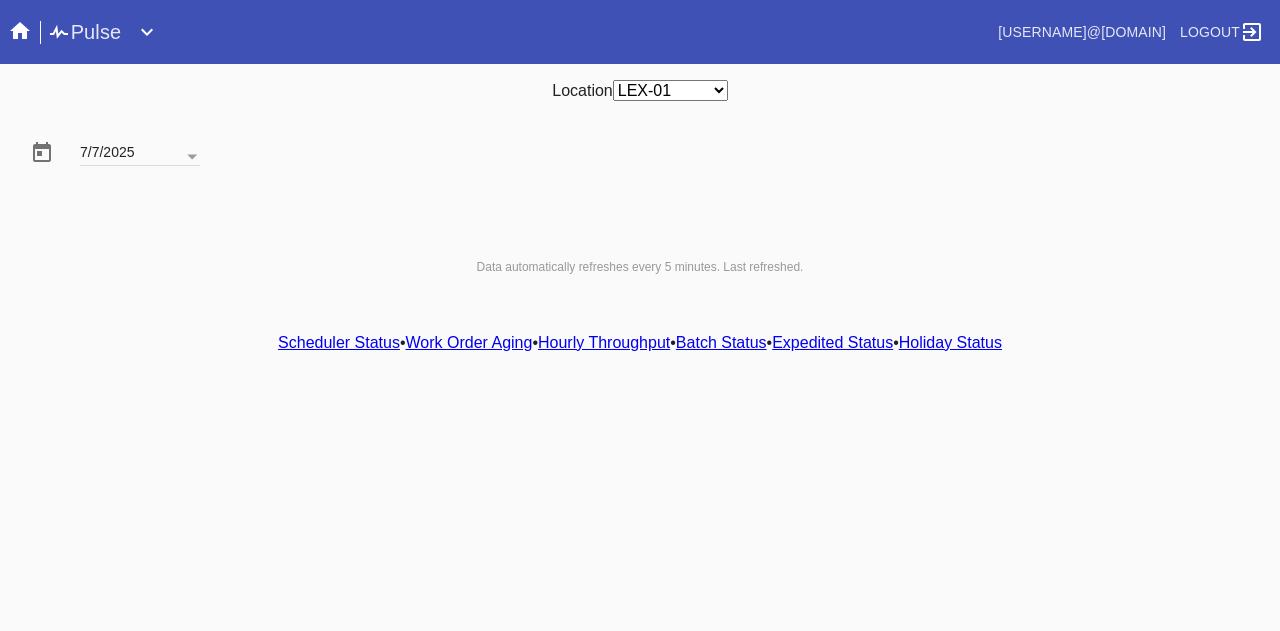 scroll, scrollTop: 0, scrollLeft: 0, axis: both 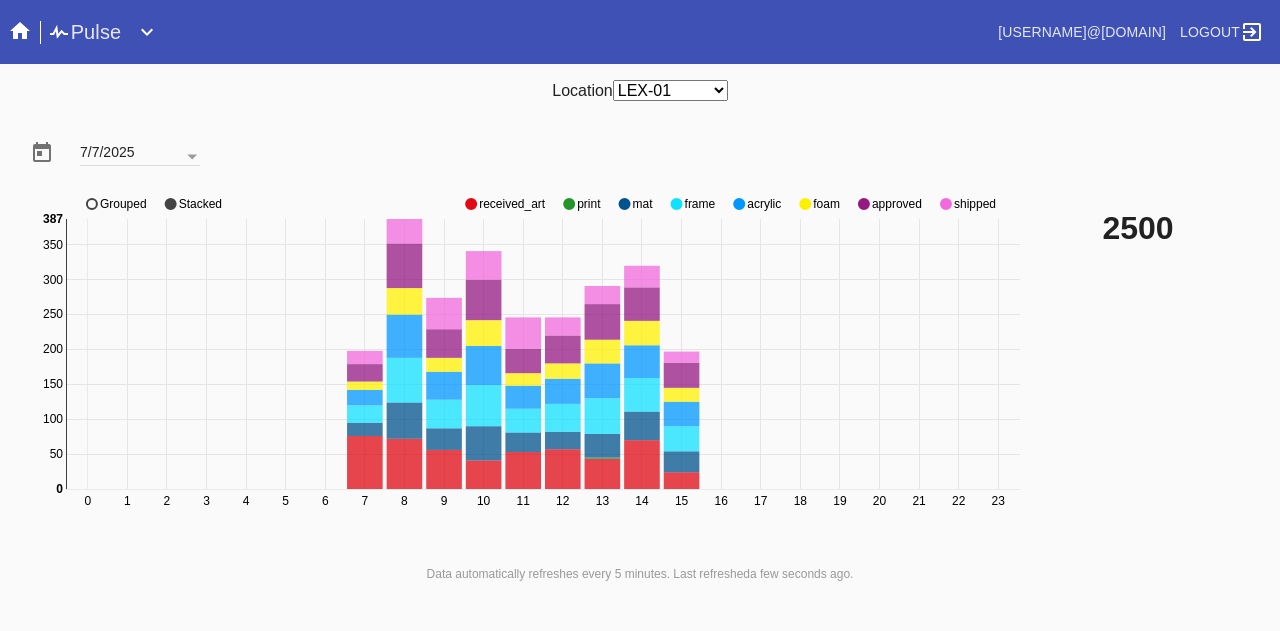 click at bounding box center [471, 204] 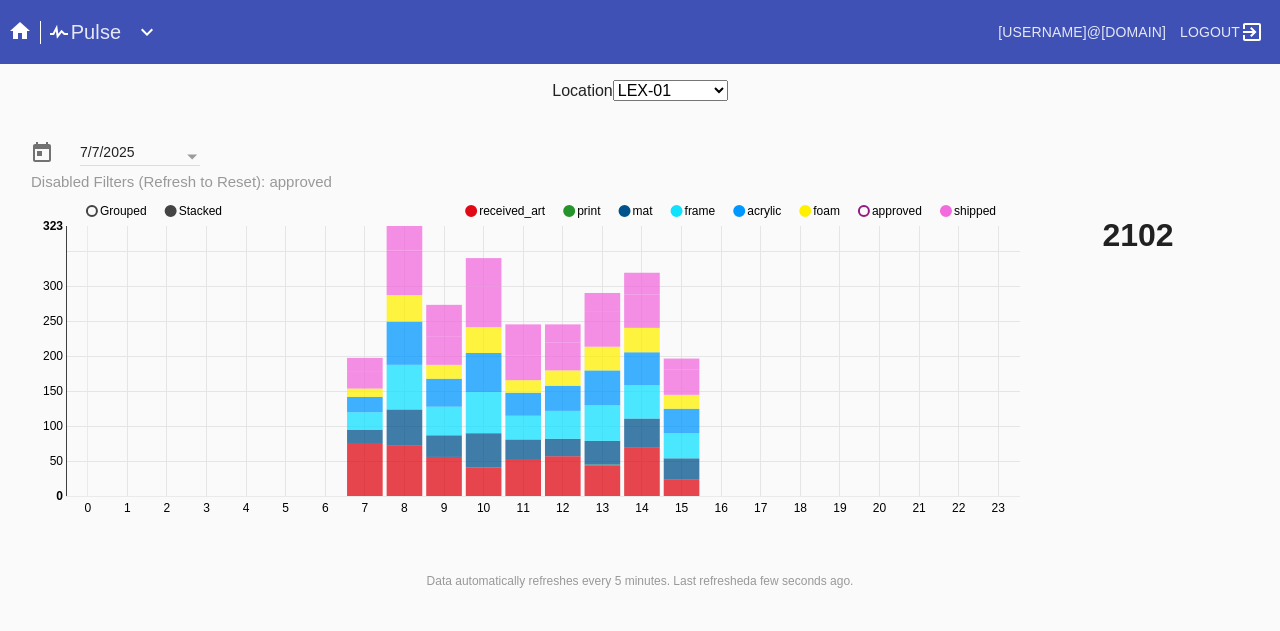 click at bounding box center (471, 211) 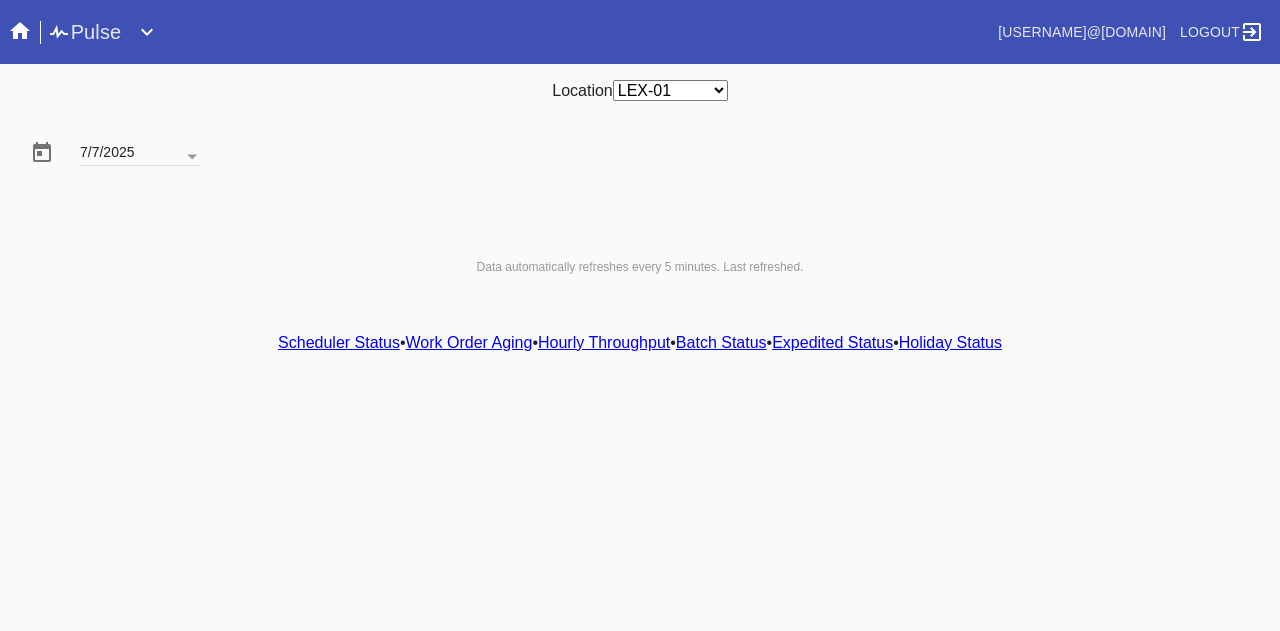 scroll, scrollTop: 0, scrollLeft: 0, axis: both 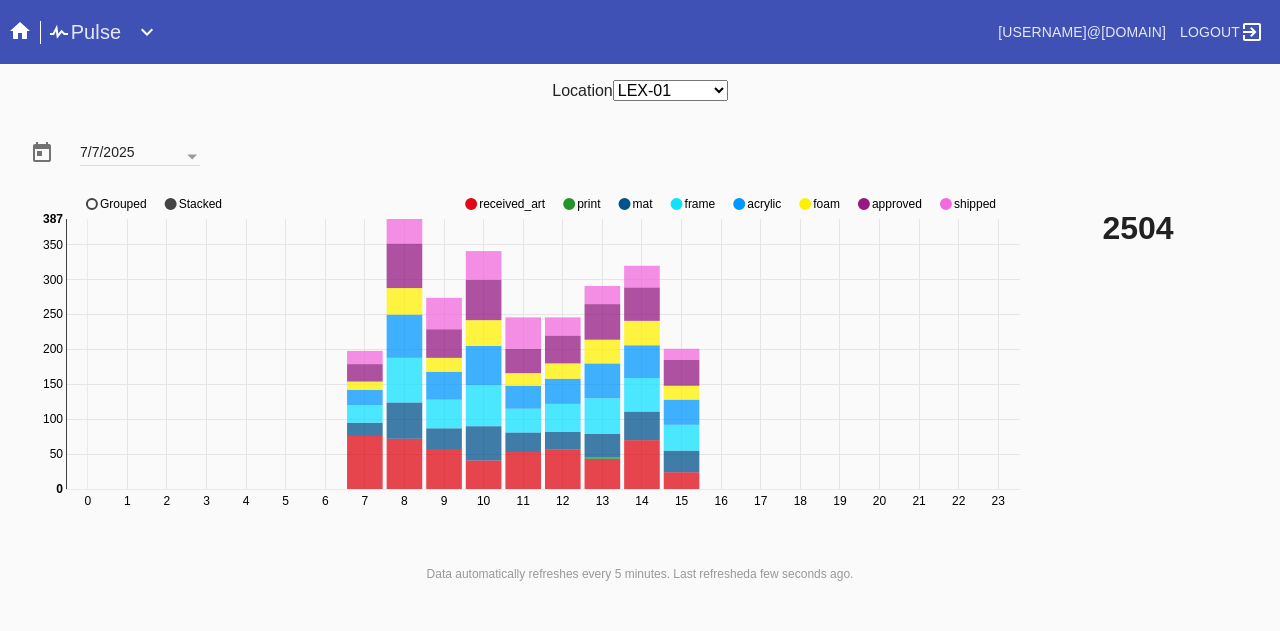 click at bounding box center (471, 204) 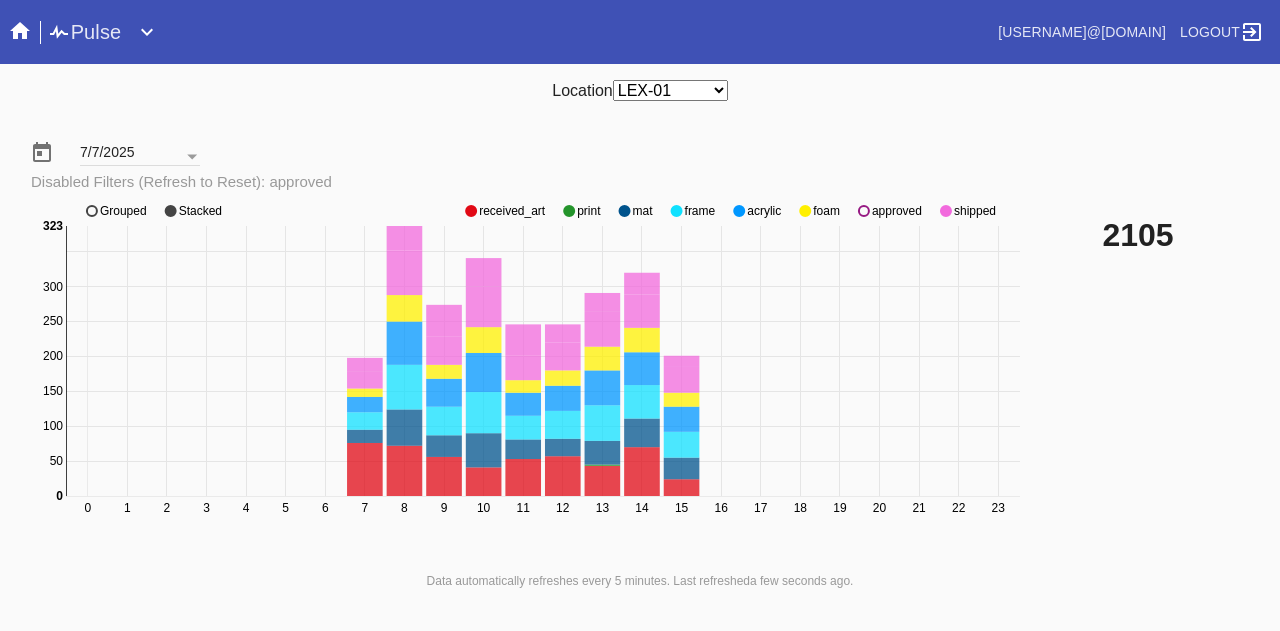 click on "0 1 2 3 4 5 6 7 8 9 10 11 12 13 14 15 16 17 18 19 20 21 22 23 0 50 100 150 200 250 300 350 0 323 received_art print mat frame acrylic foam approved shipped Grouped Stacked" at bounding box center (528, 371) 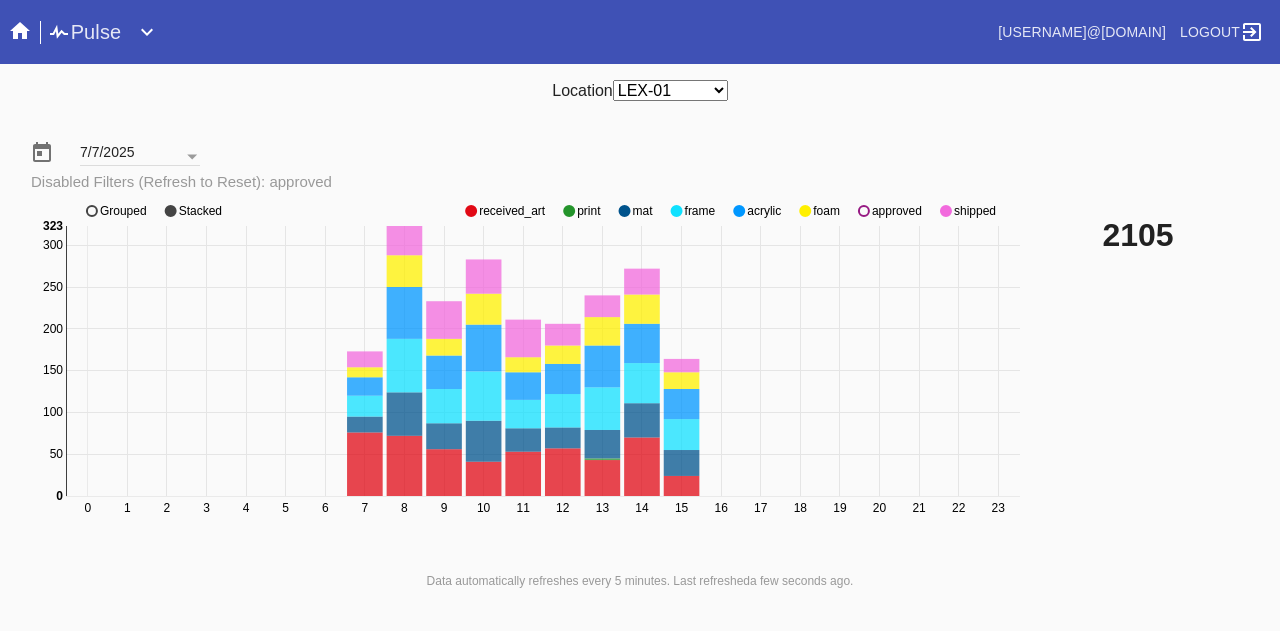 click at bounding box center (471, 211) 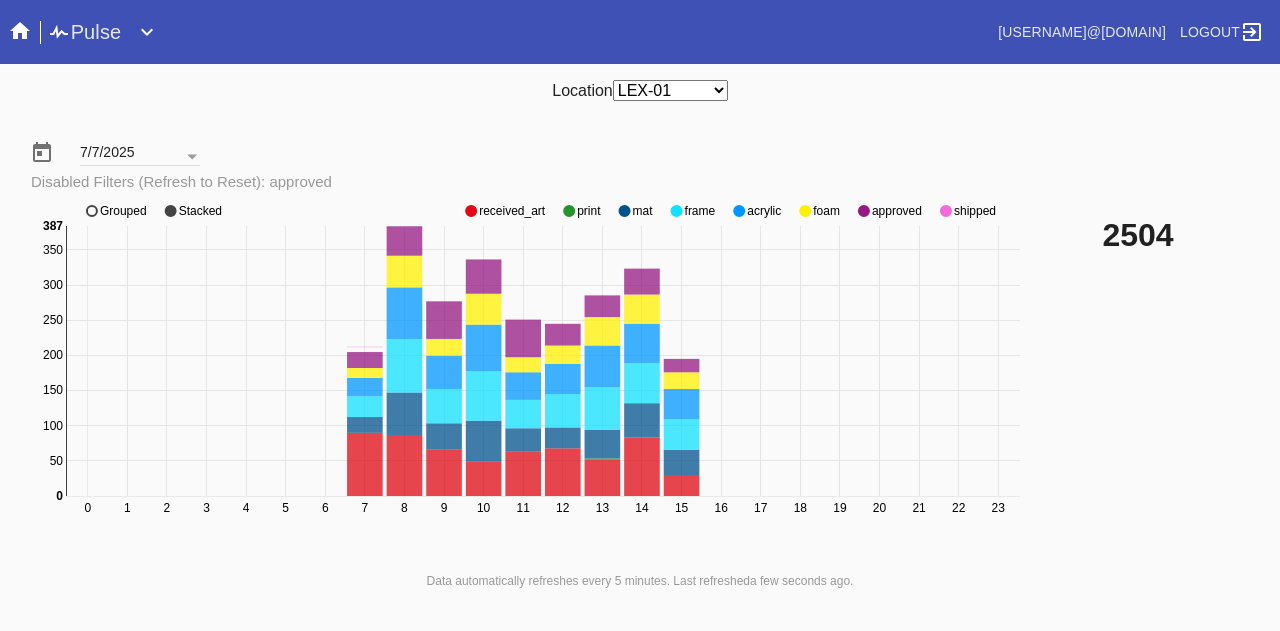 click at bounding box center (471, 211) 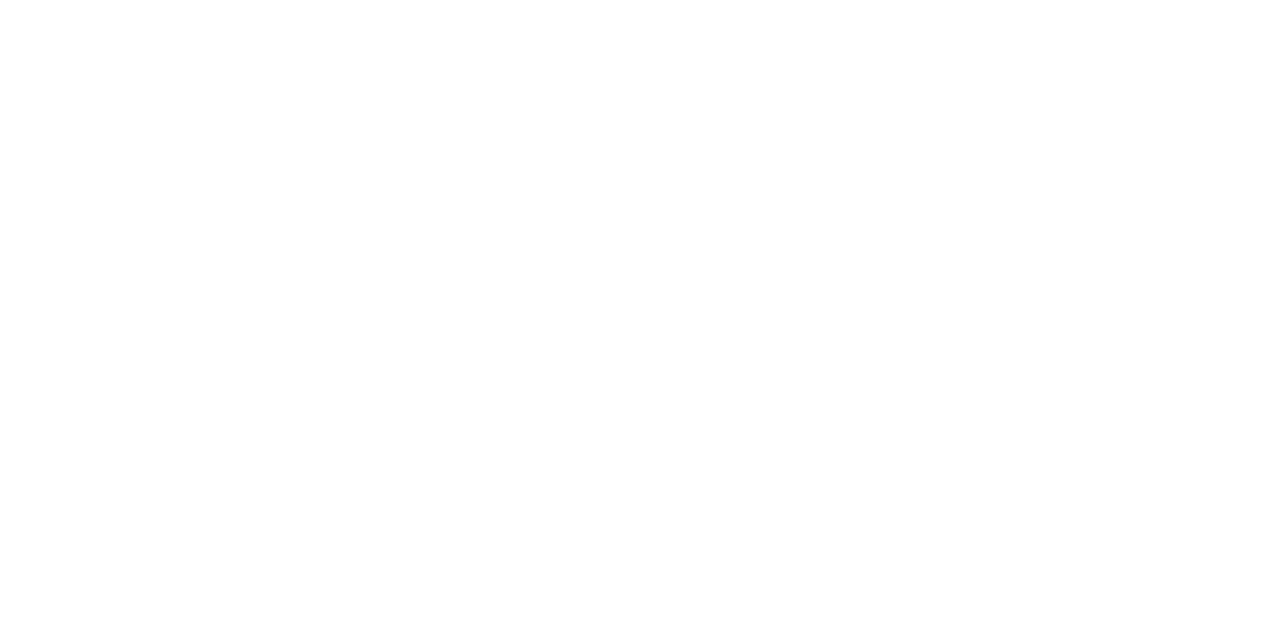 scroll, scrollTop: 0, scrollLeft: 0, axis: both 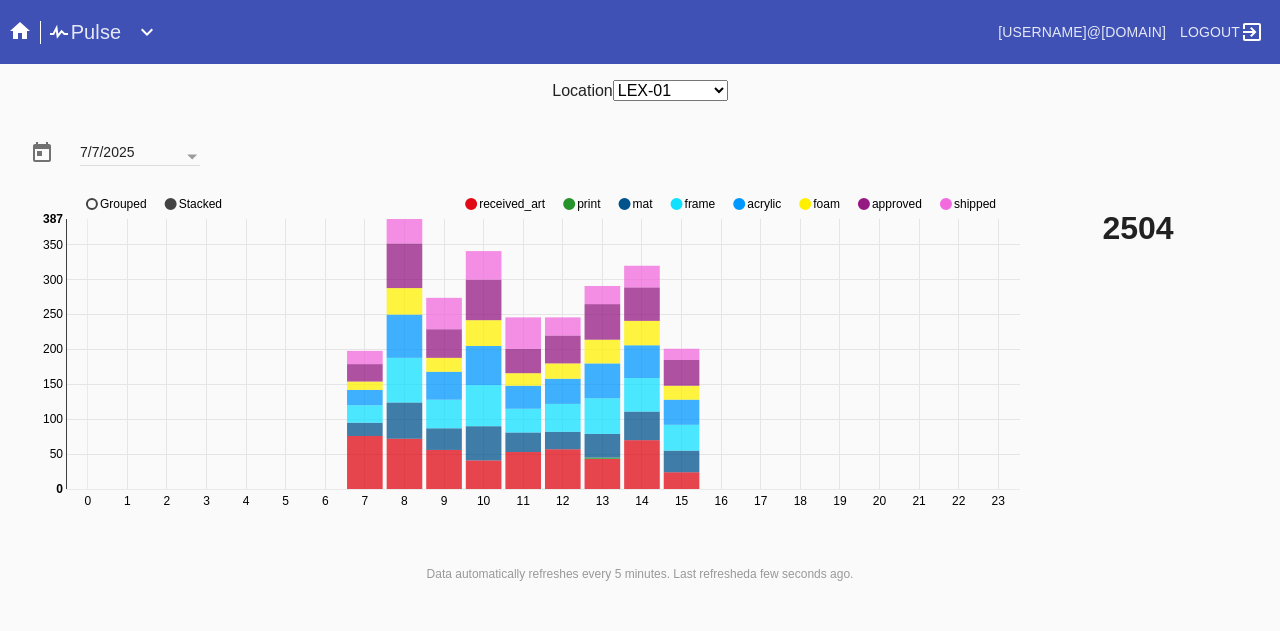 click on "0 1 2 3 4 5 6 7 8 9 10 11 12 13 14 15 16 17 18 19 20 21 22 23 0 50 100 150 200 250 300 350 0 387 received_art print mat frame acrylic foam approved shipped Grouped Stacked" at bounding box center [528, 364] 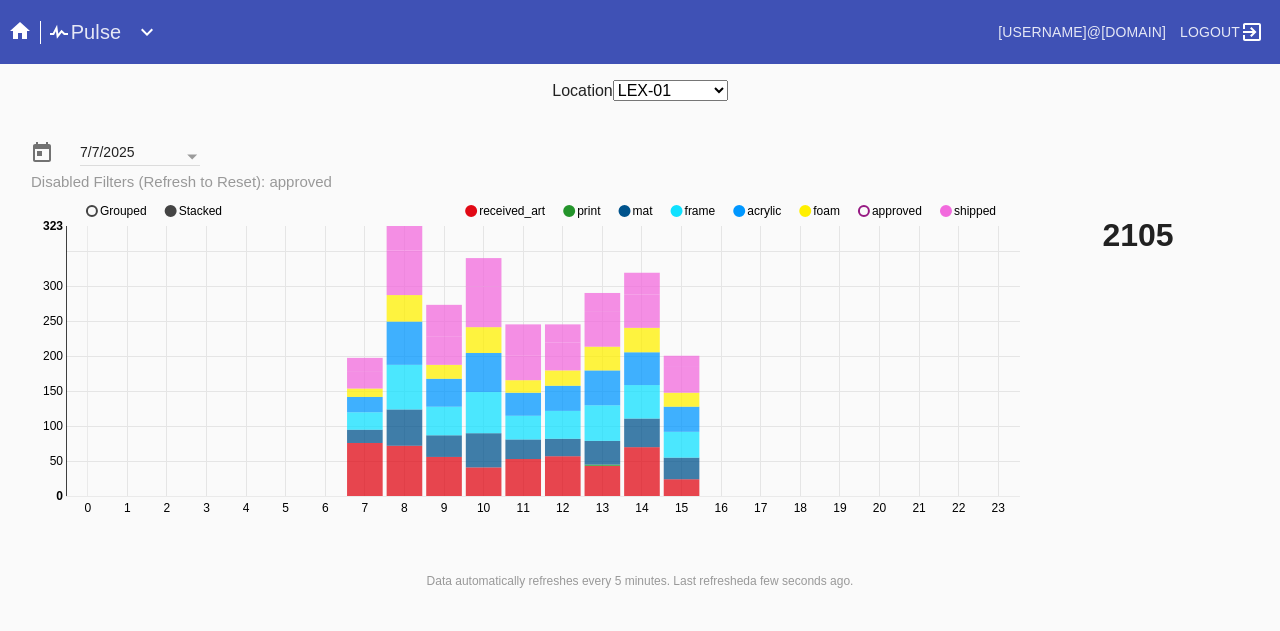 click at bounding box center (471, 211) 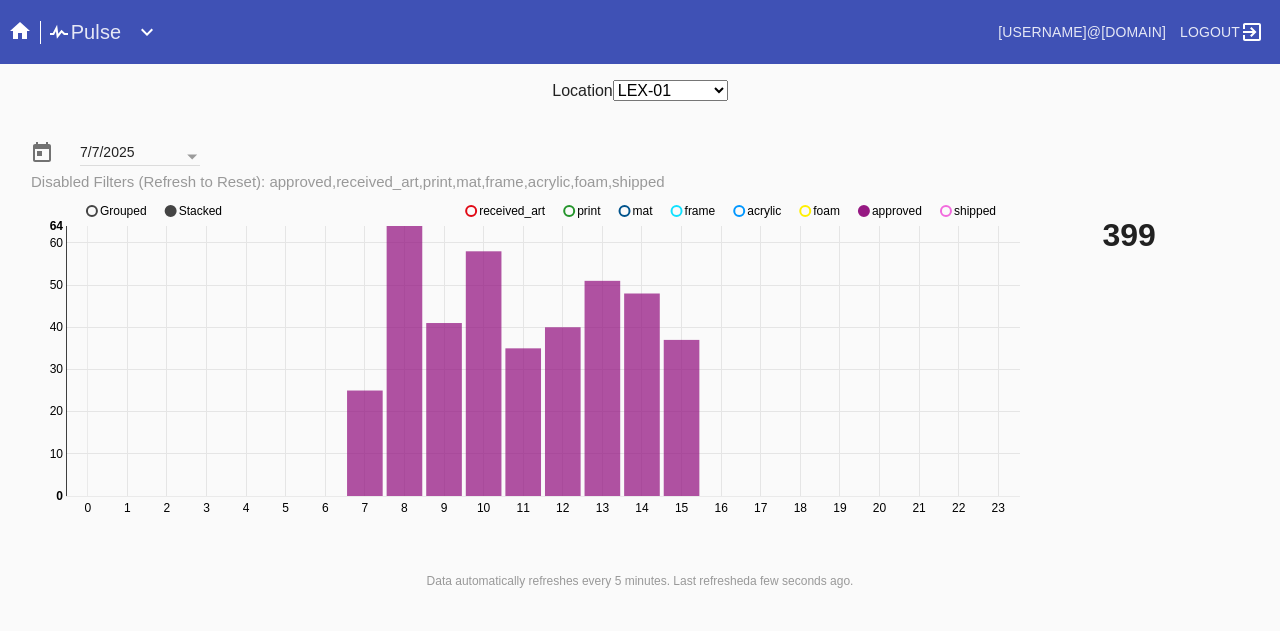click at bounding box center (471, 211) 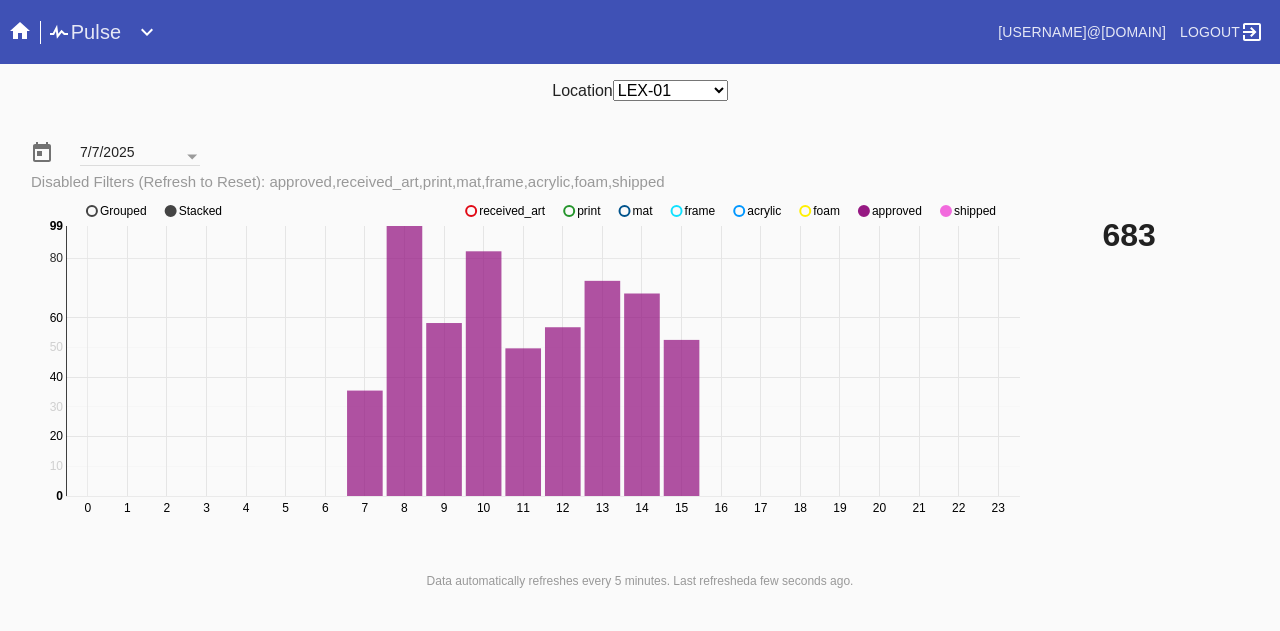 click at bounding box center [471, 211] 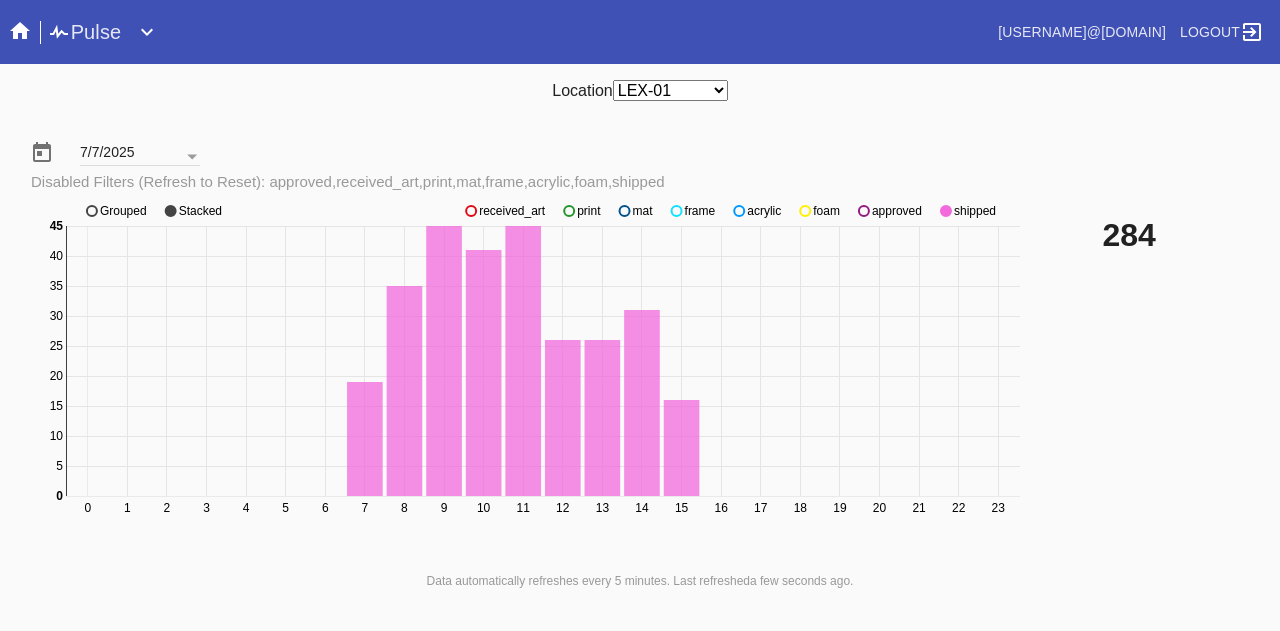 click at bounding box center (471, 211) 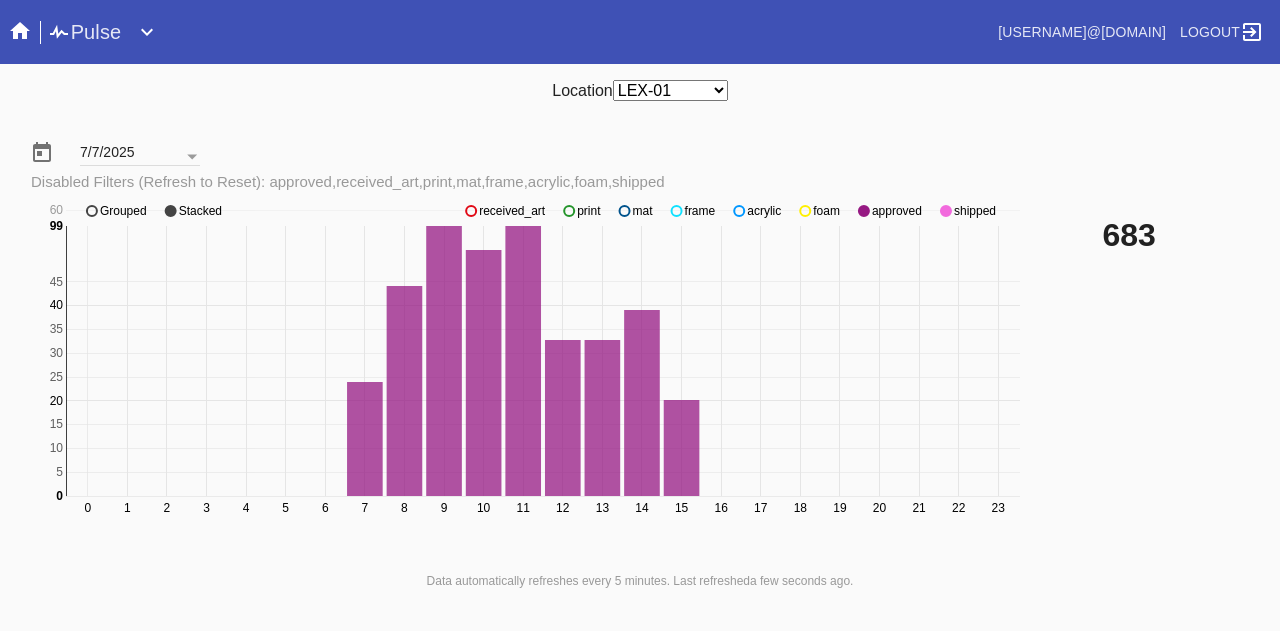 click at bounding box center [471, 211] 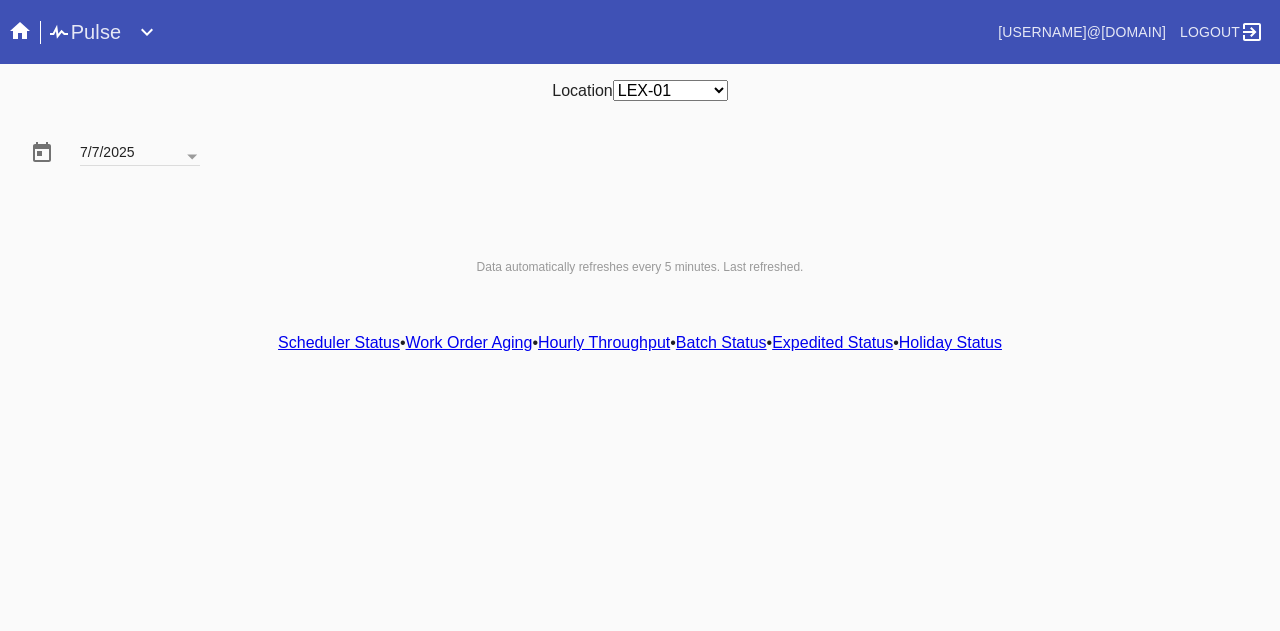 scroll, scrollTop: 0, scrollLeft: 0, axis: both 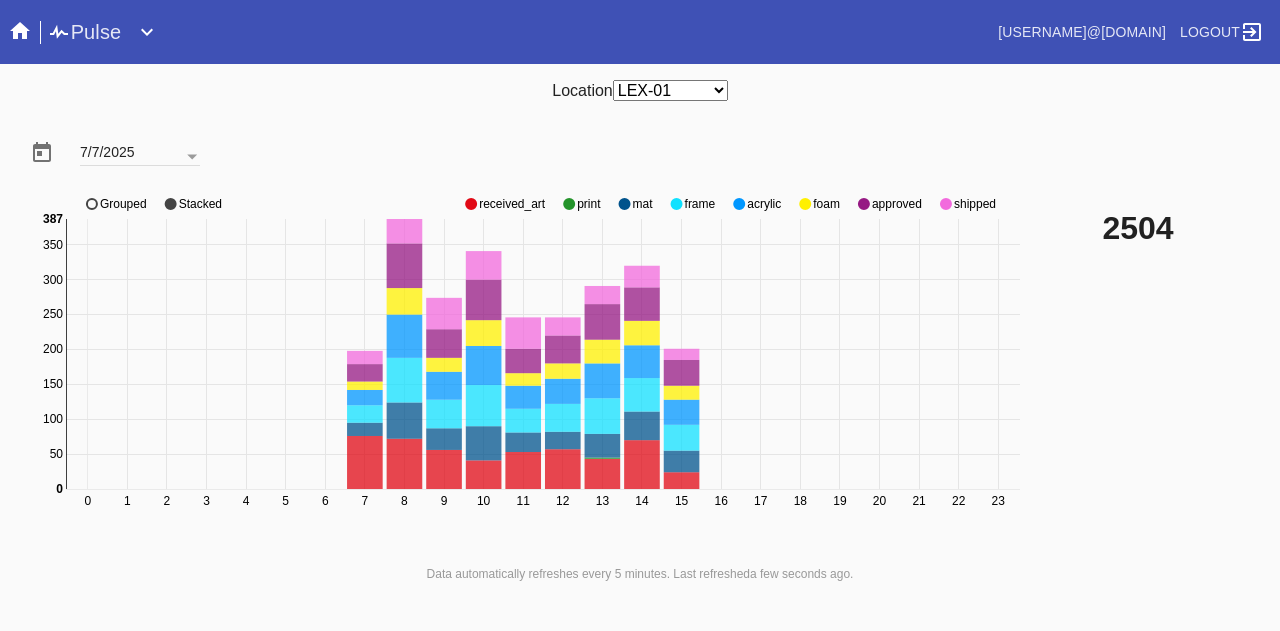 click at bounding box center (471, 204) 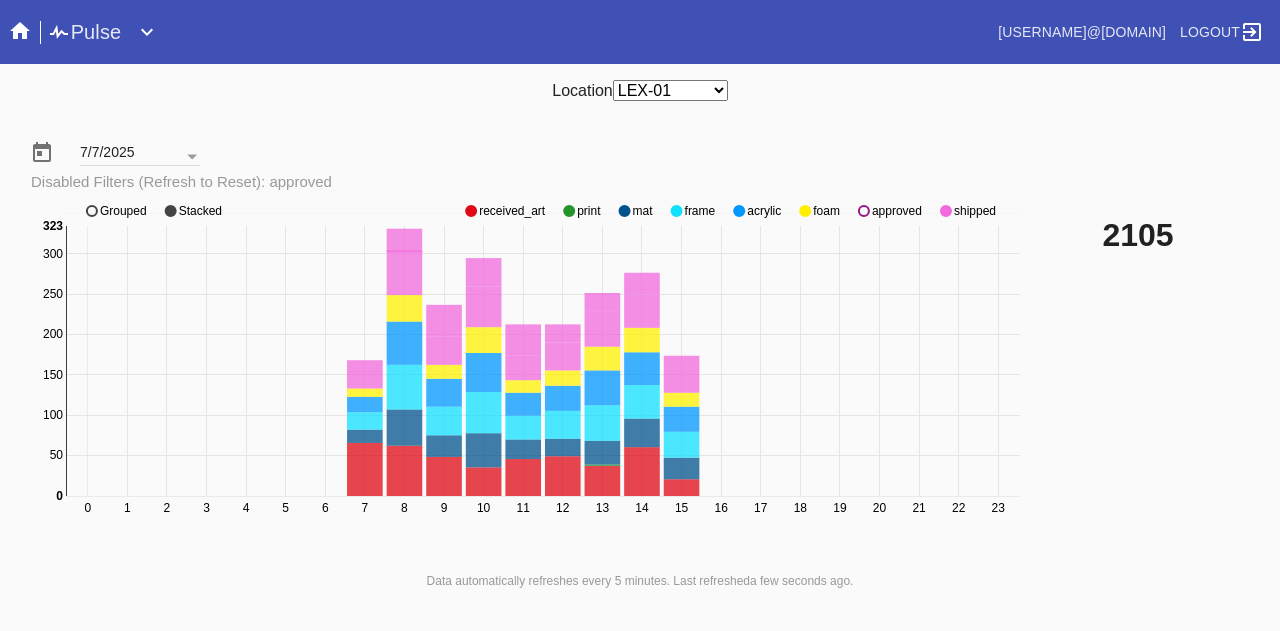 click at bounding box center [471, 211] 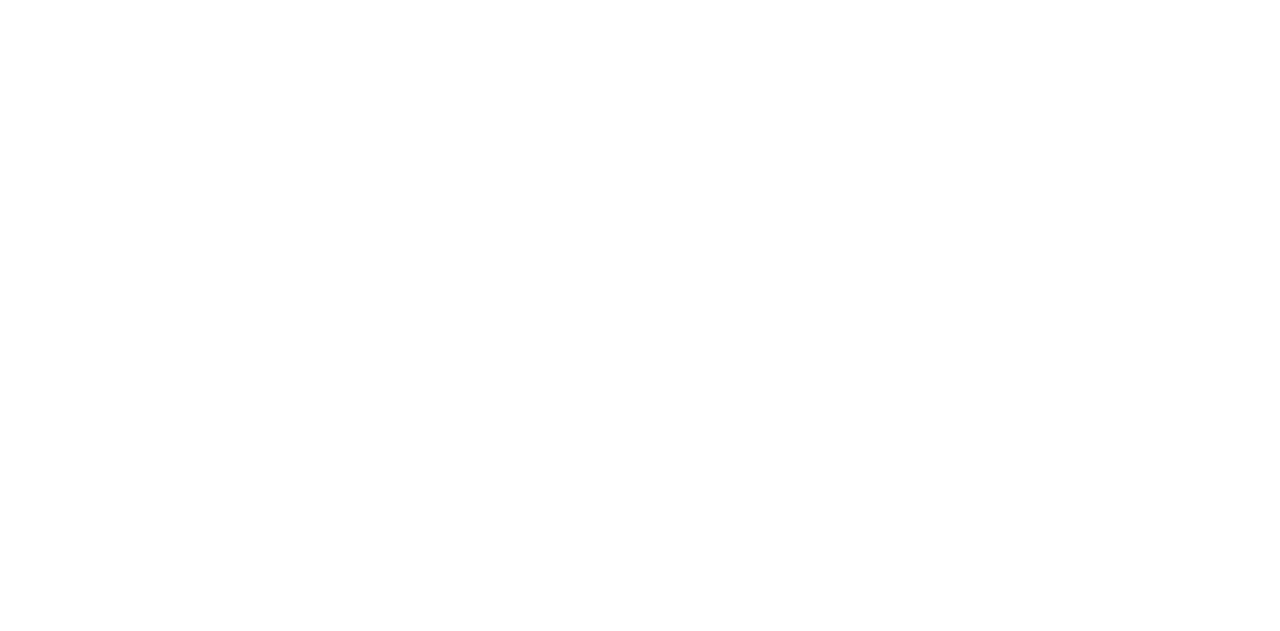 scroll, scrollTop: 0, scrollLeft: 0, axis: both 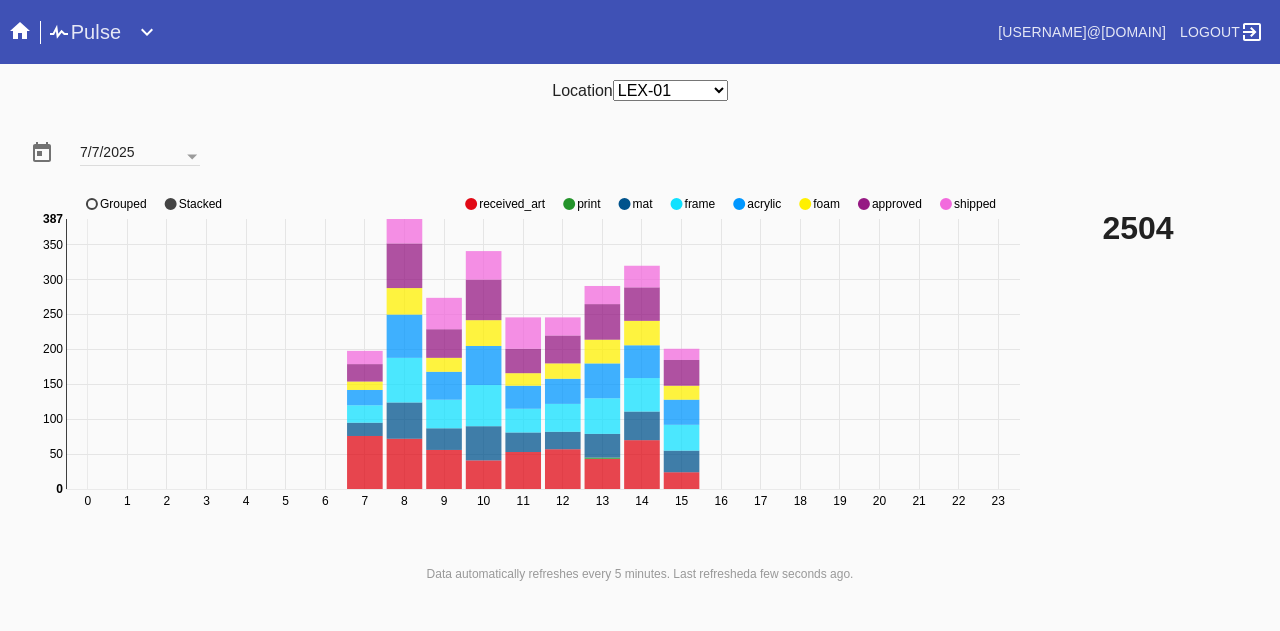 click at bounding box center [471, 204] 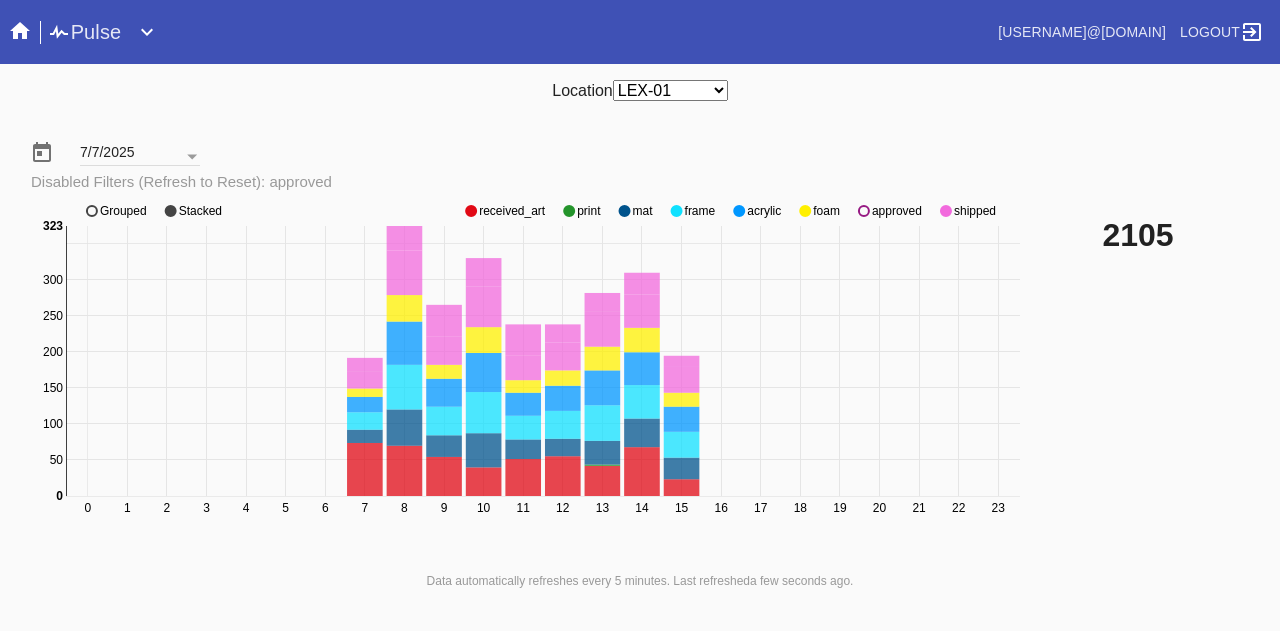 click at bounding box center (471, 211) 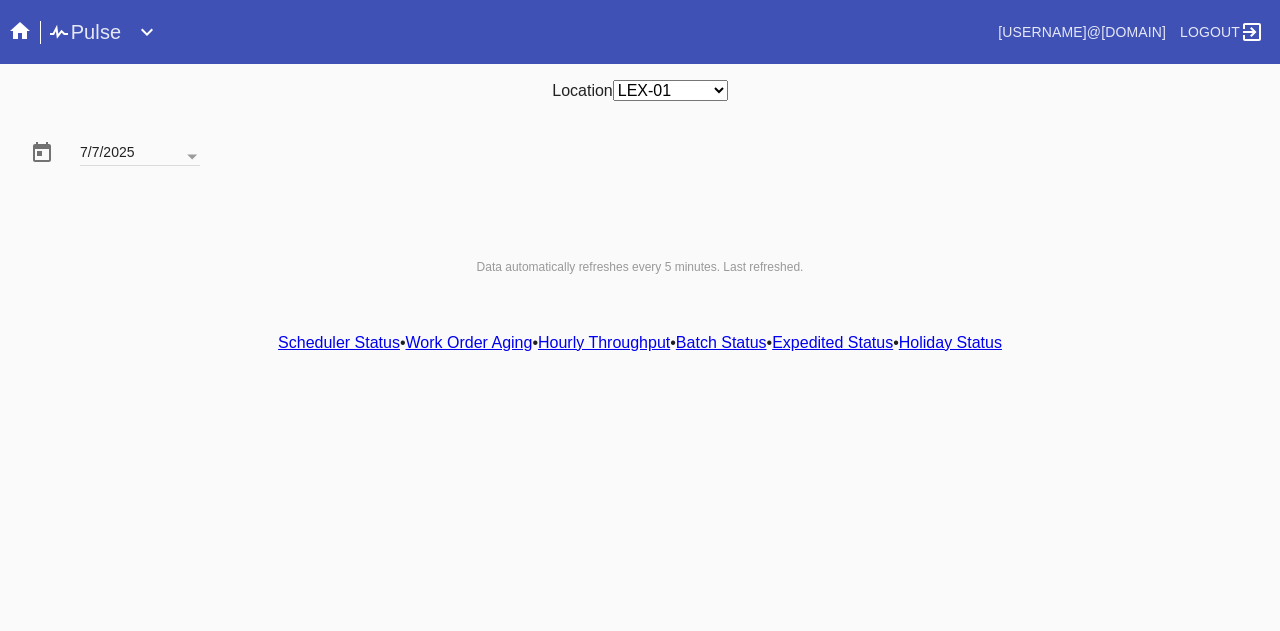 scroll, scrollTop: 0, scrollLeft: 0, axis: both 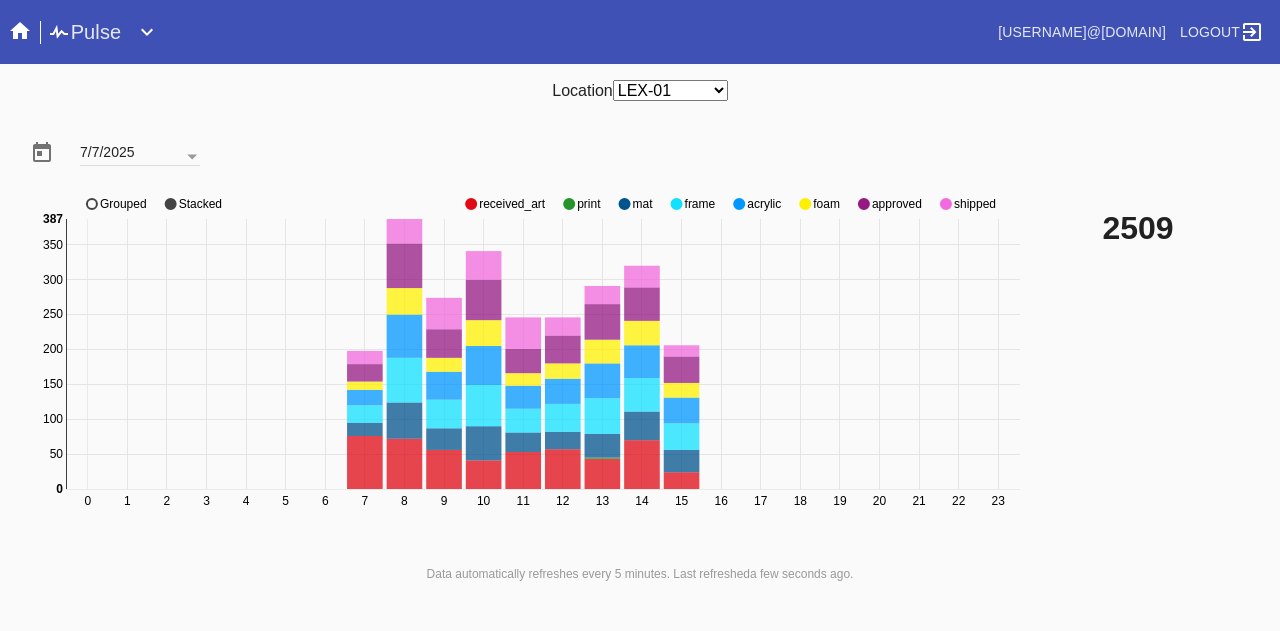 click at bounding box center (471, 204) 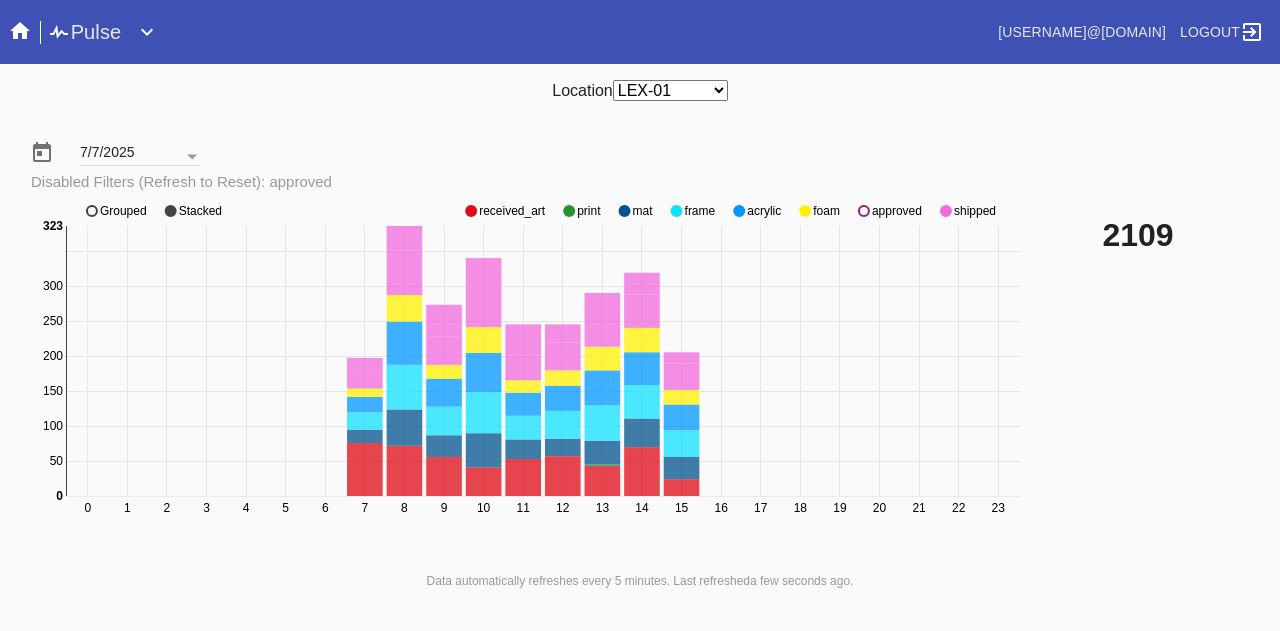 click at bounding box center [471, 211] 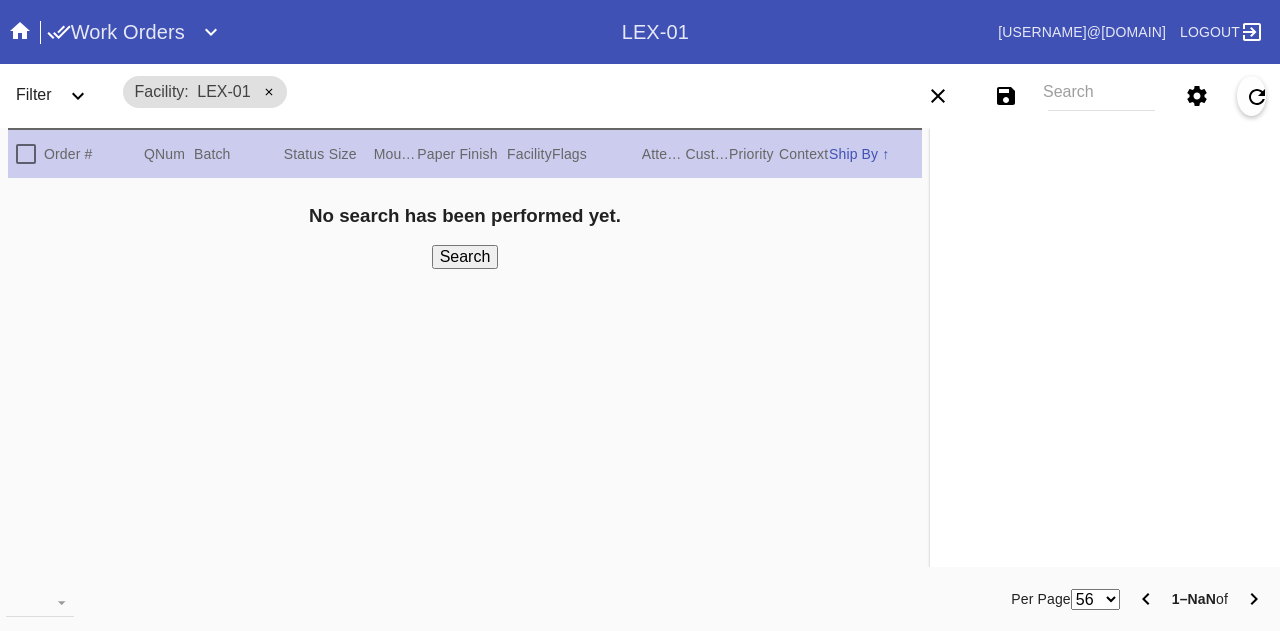 scroll, scrollTop: 0, scrollLeft: 0, axis: both 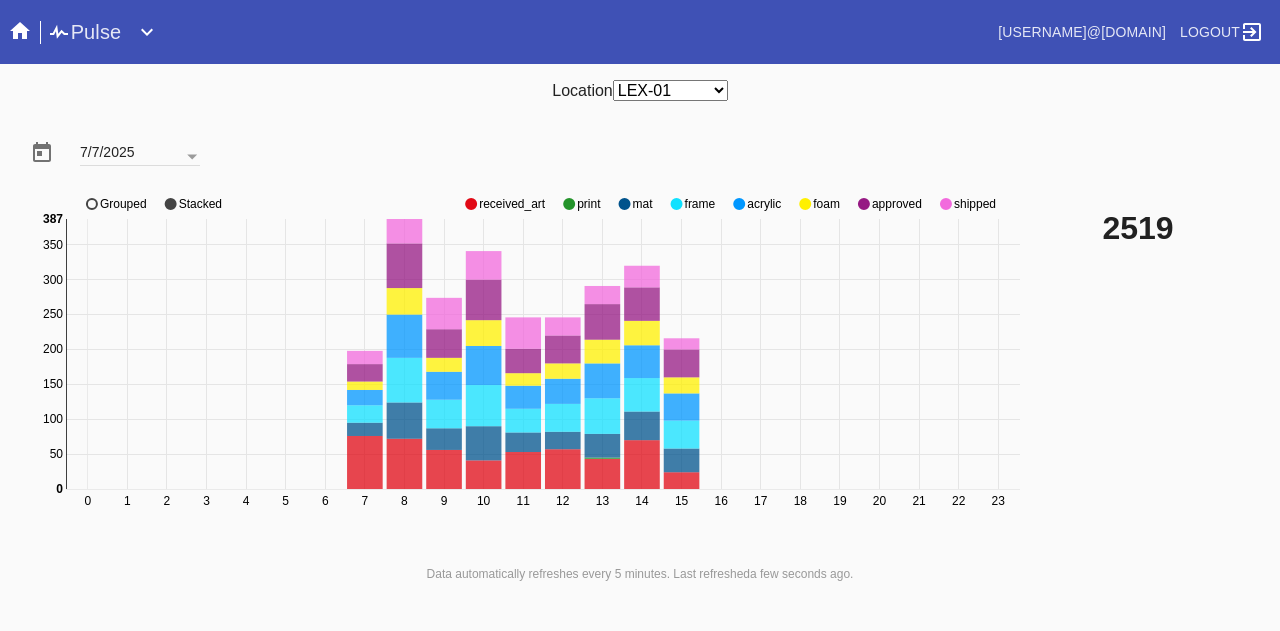 click on "0 1 2 3 4 5 6 7 8 9 10 11 12 13 14 15 16 17 18 19 20 21 22 23 0 50 100 150 200 250 300 350 0 387 received_art print mat frame acrylic foam approved shipped Grouped Stacked" at bounding box center [528, 364] 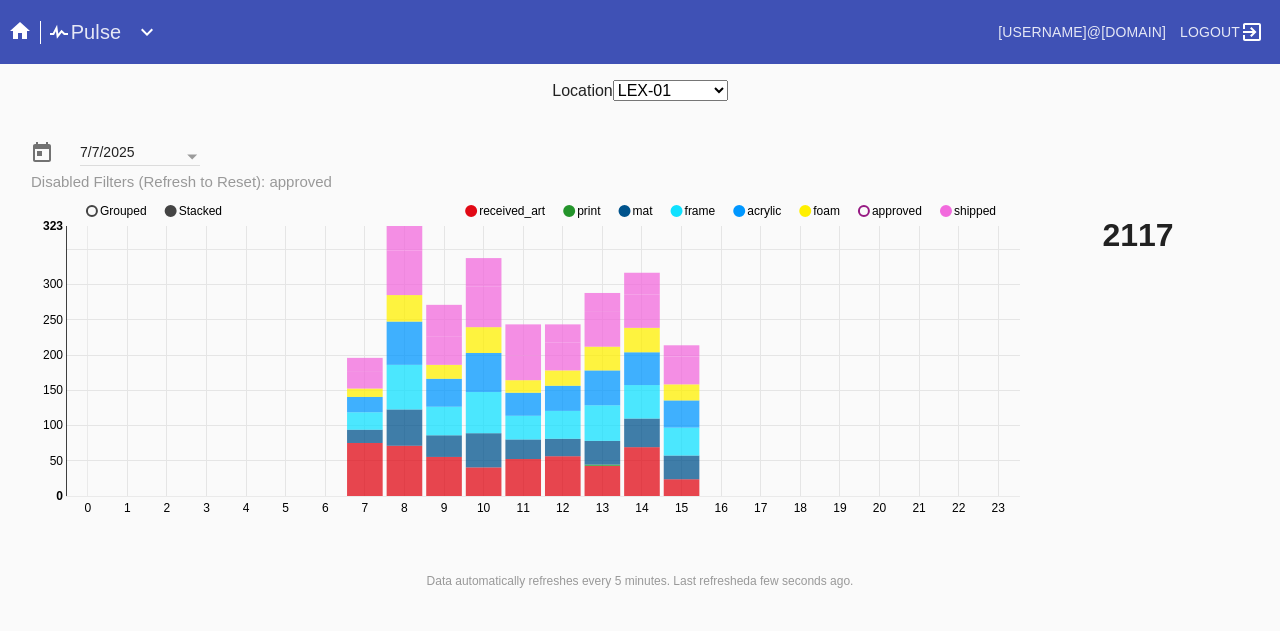 click on "0 1 2 3 4 5 6 7 8 9 10 11 12 13 14 15 16 17 18 19 20 21 22 23 0 50 100 150 200 250 300 350 0 323 received_art print mat frame acrylic foam approved shipped Grouped Stacked" at bounding box center [528, 371] 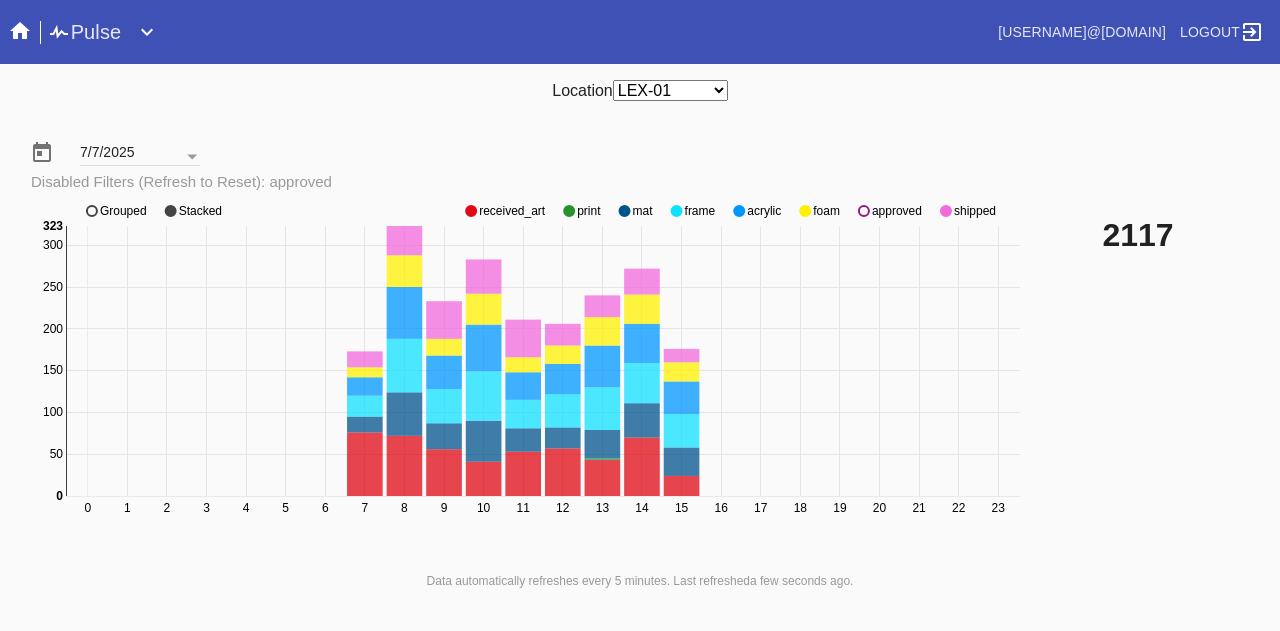 click at bounding box center (471, 211) 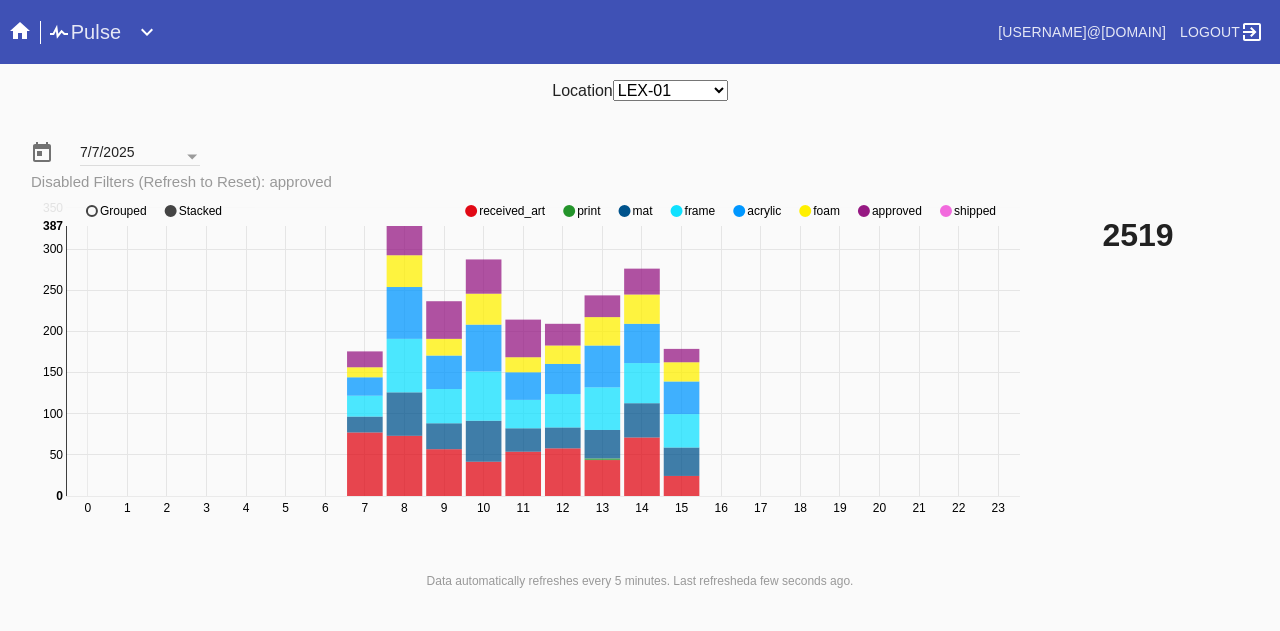 click at bounding box center [471, 211] 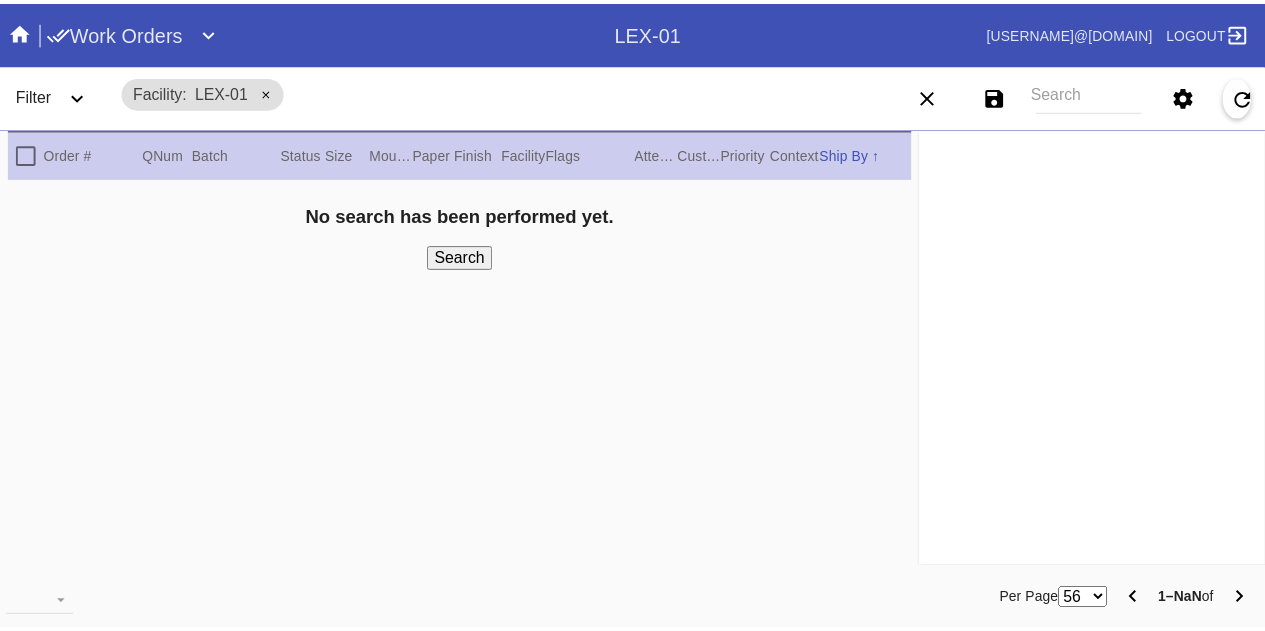 scroll, scrollTop: 0, scrollLeft: 0, axis: both 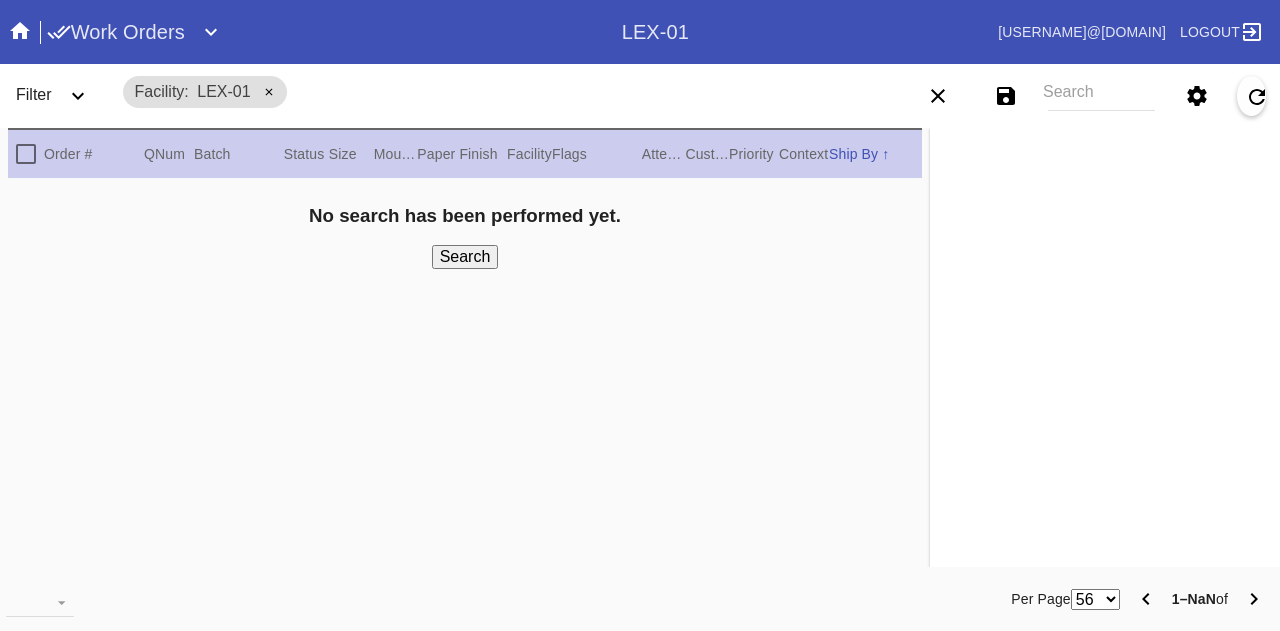 click on "Work Orders" at bounding box center (116, 32) 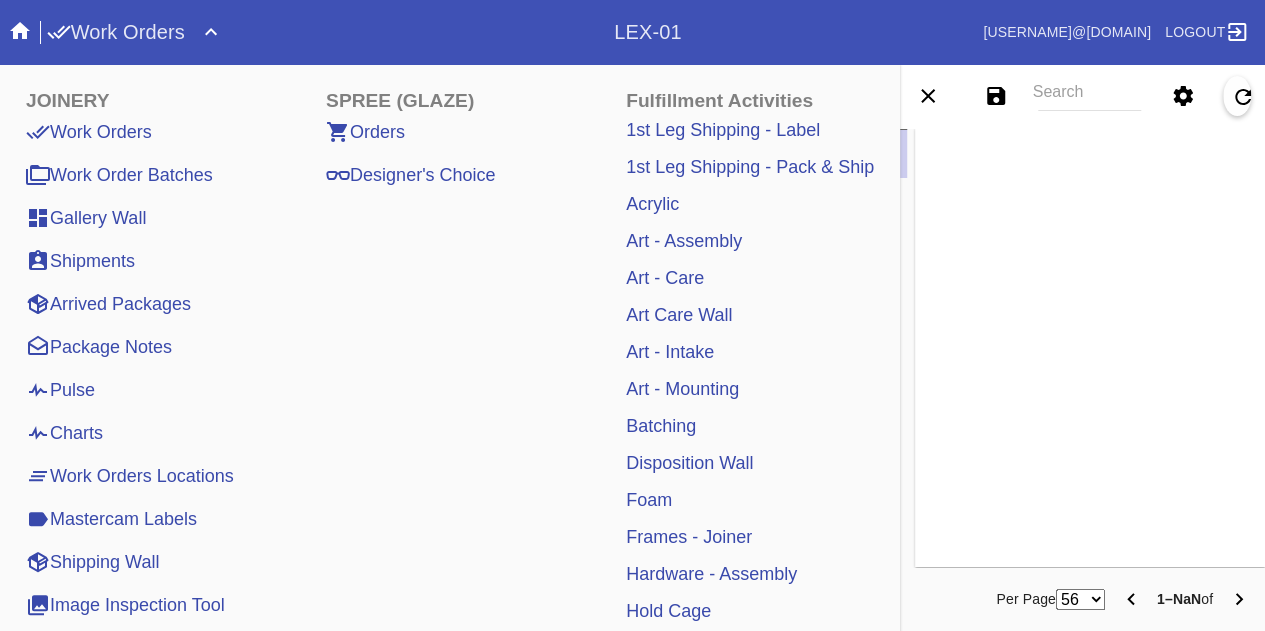 click on "Pulse" at bounding box center [60, 390] 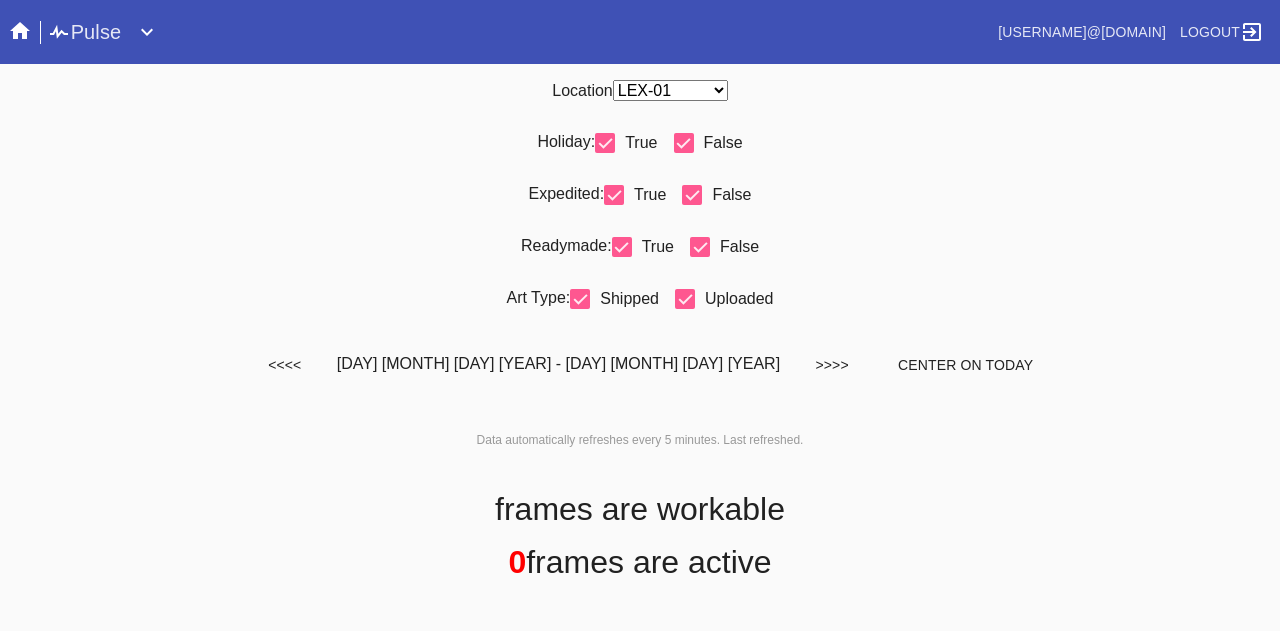 scroll, scrollTop: 0, scrollLeft: 0, axis: both 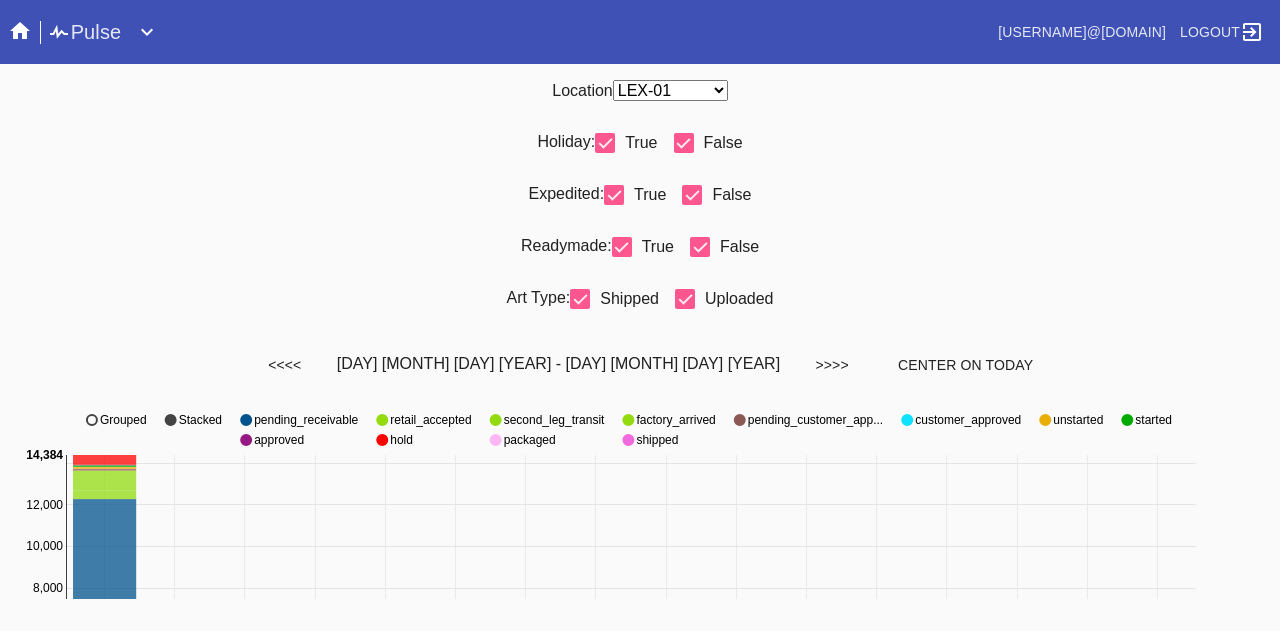 click on "Any Location DCA-05 ELP-01 LAS-01 LEX-01 LEX-03" at bounding box center [670, 90] 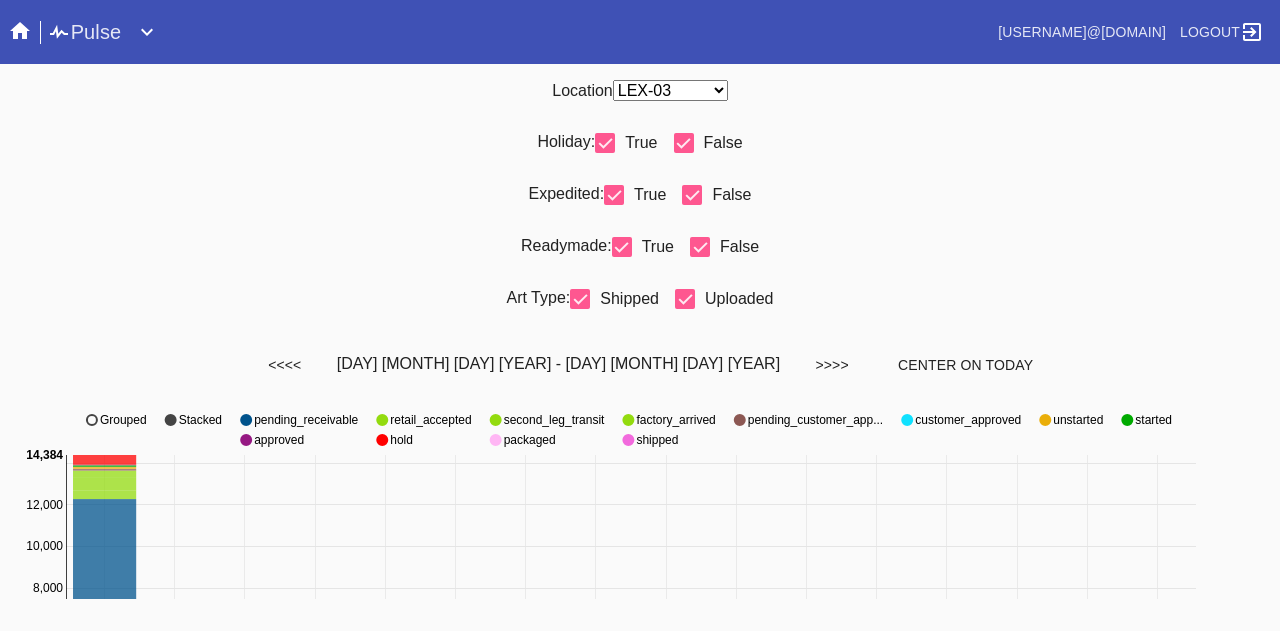 click on "Any Location DCA-05 ELP-01 LAS-01 LEX-01 LEX-03" at bounding box center (670, 90) 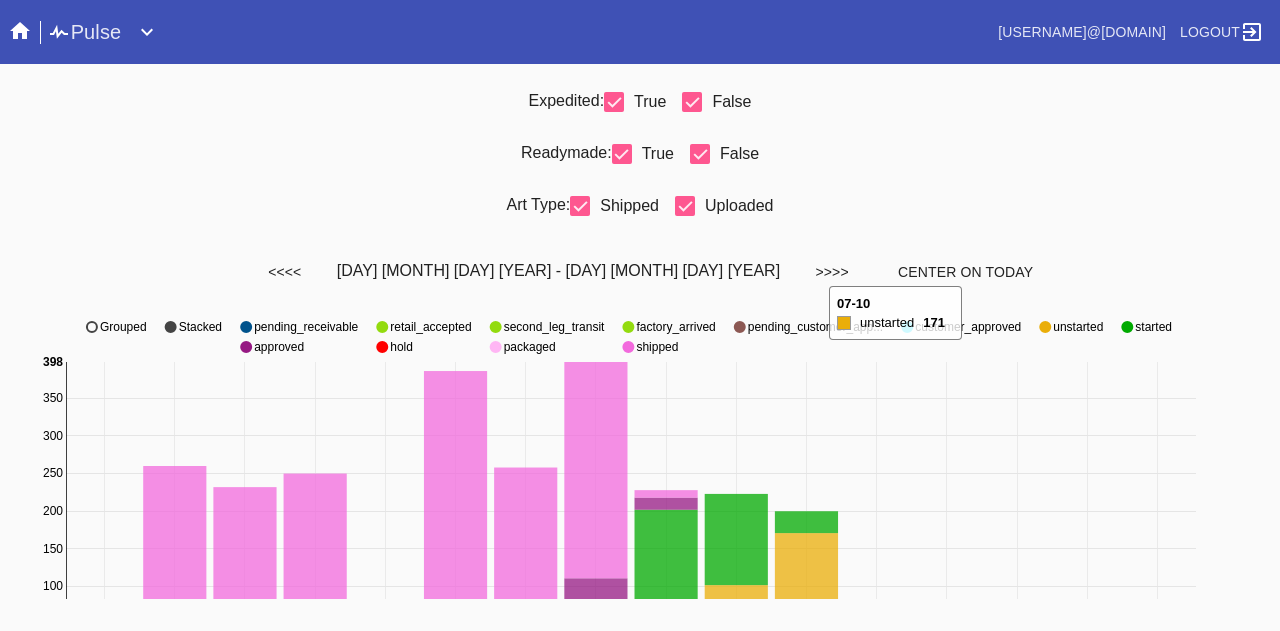 scroll, scrollTop: 0, scrollLeft: 0, axis: both 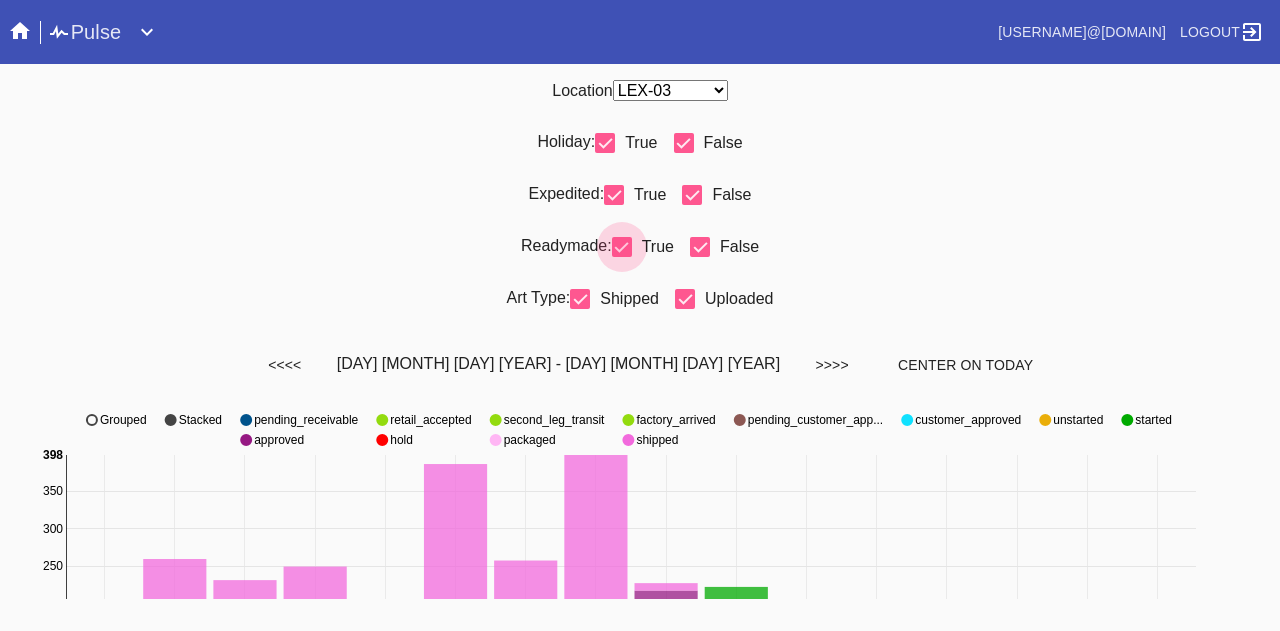 click at bounding box center [605, 143] 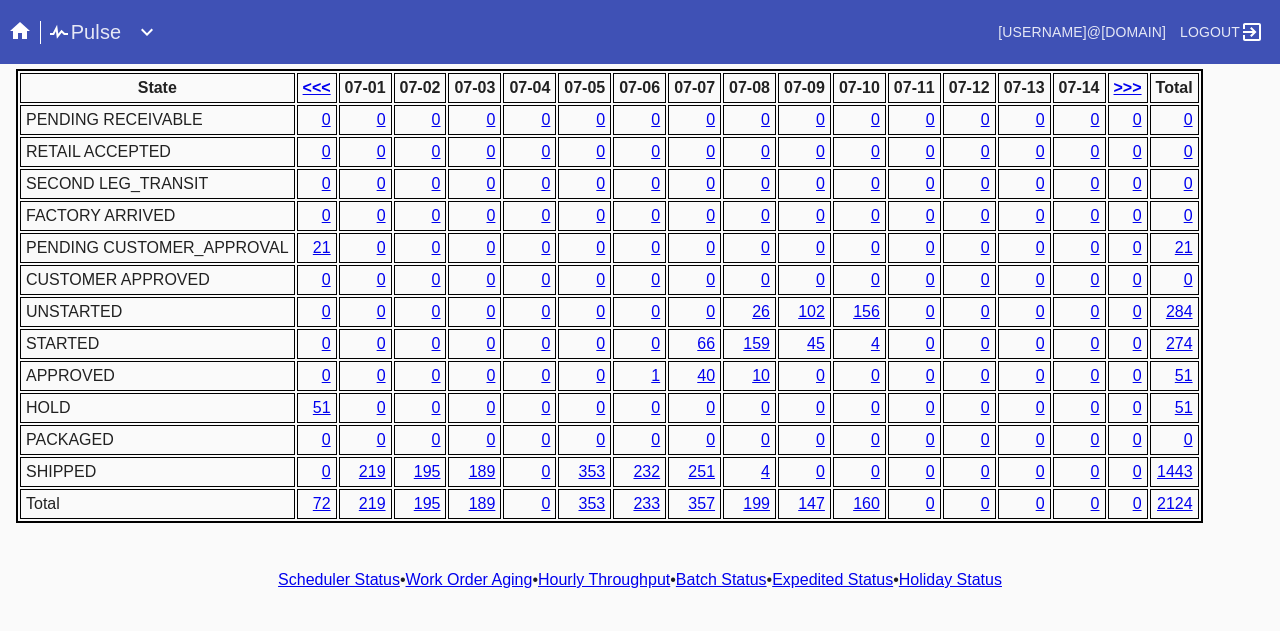 scroll, scrollTop: 1018, scrollLeft: 0, axis: vertical 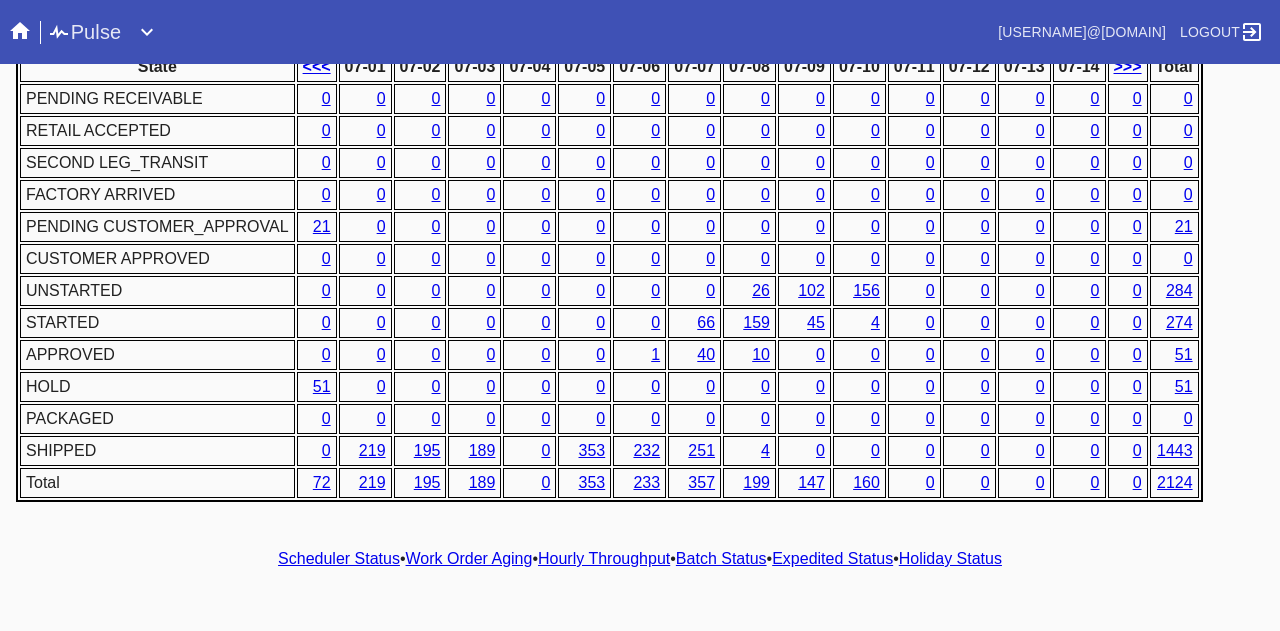 click on "Hourly Throughput" at bounding box center [604, 558] 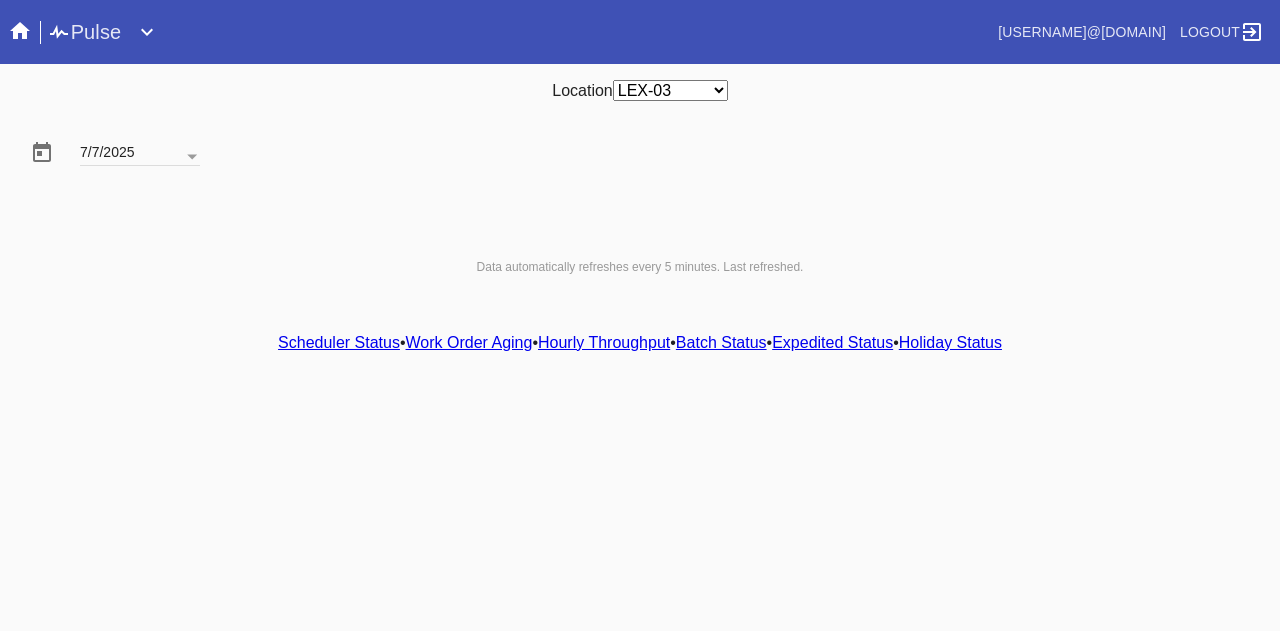 scroll, scrollTop: 0, scrollLeft: 0, axis: both 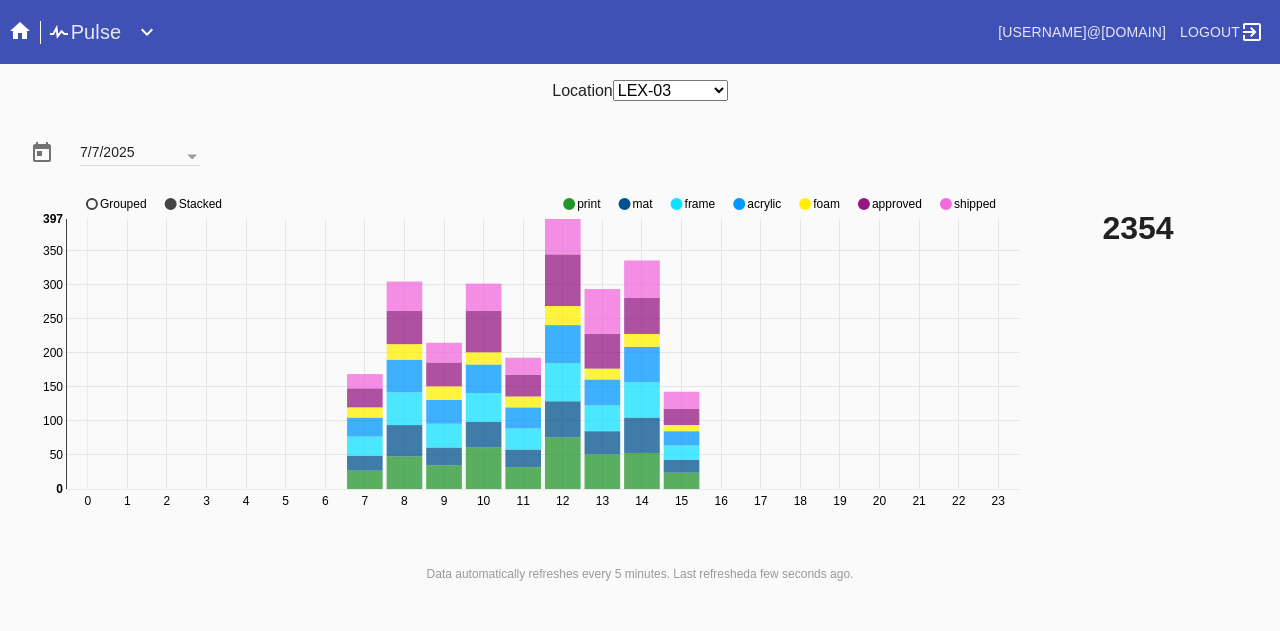 click at bounding box center [569, 204] 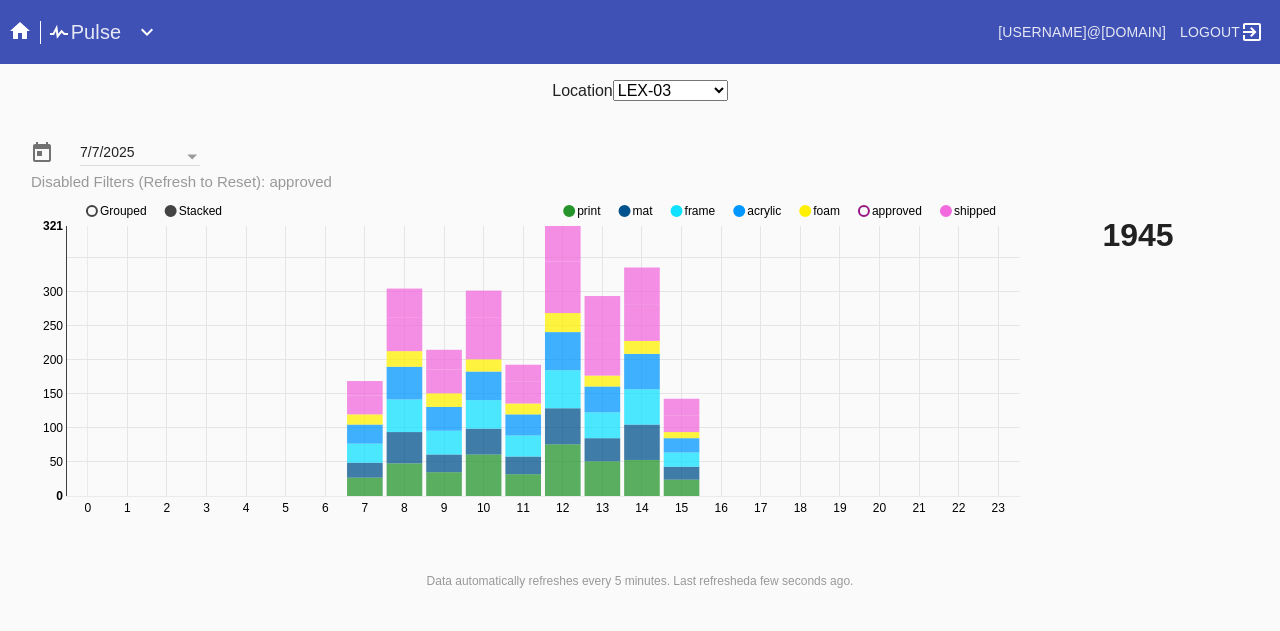 click at bounding box center (569, 211) 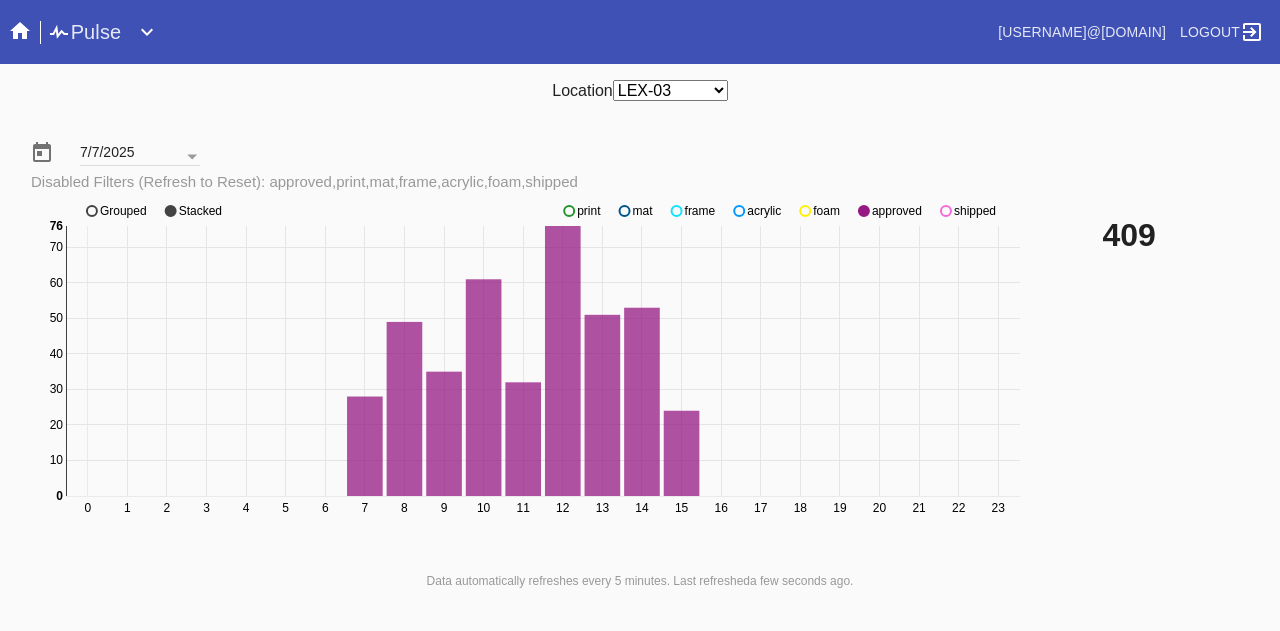click at bounding box center [569, 211] 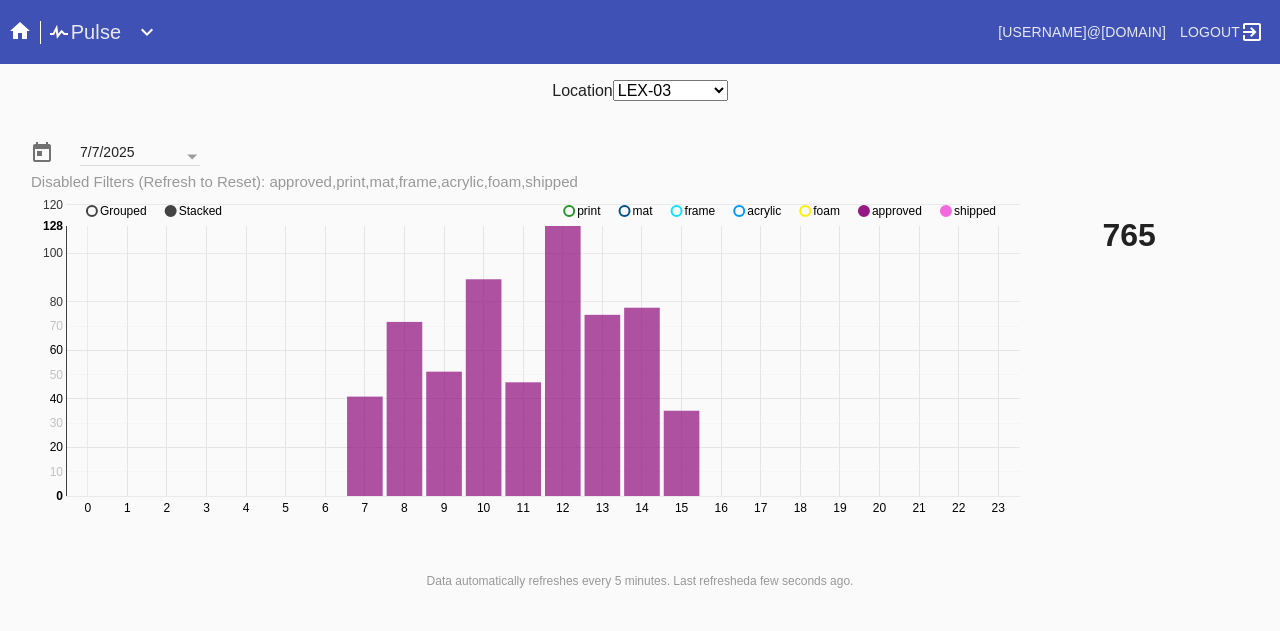 click at bounding box center (569, 211) 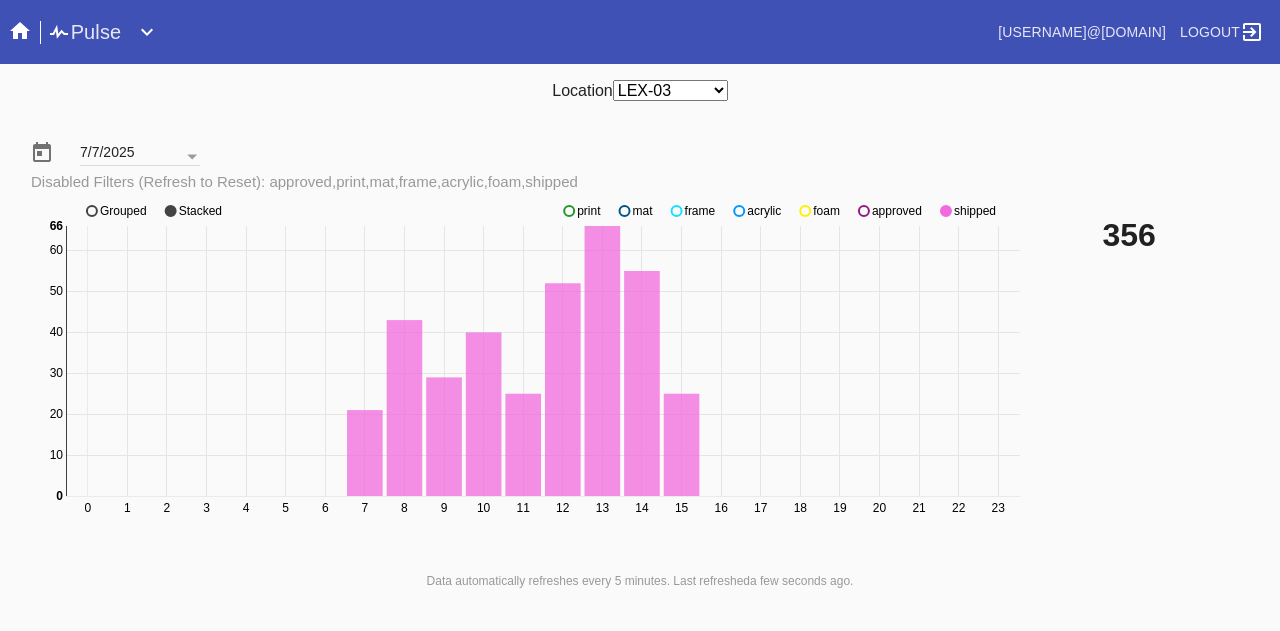 click at bounding box center [569, 211] 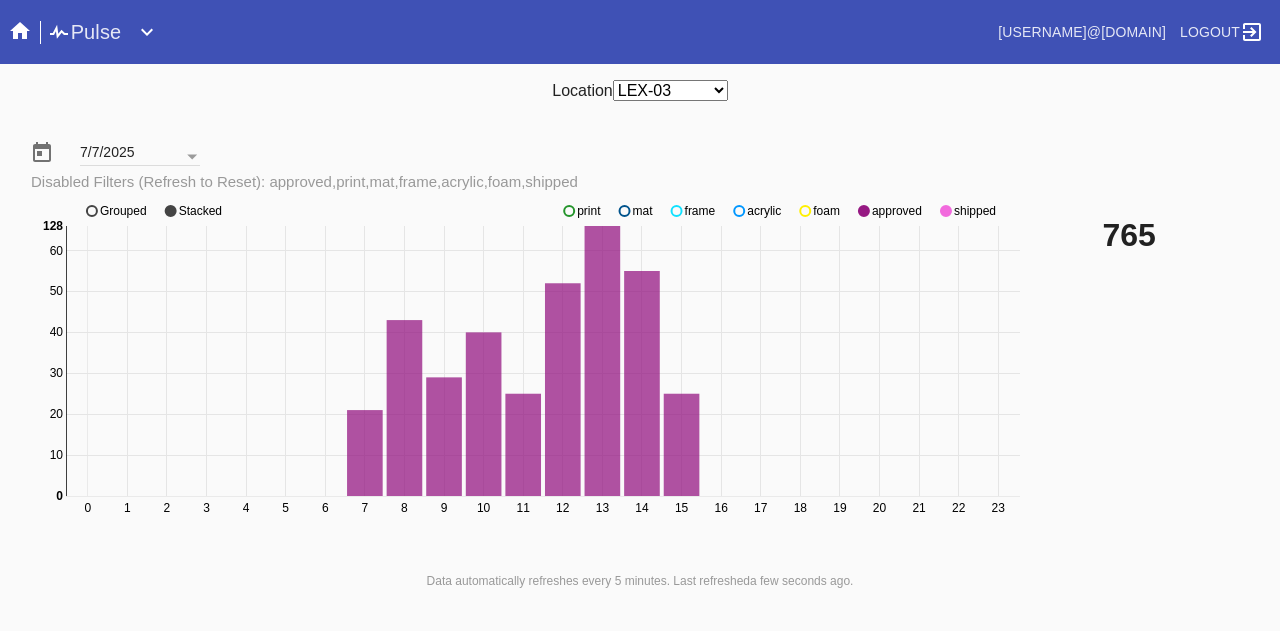click at bounding box center (569, 211) 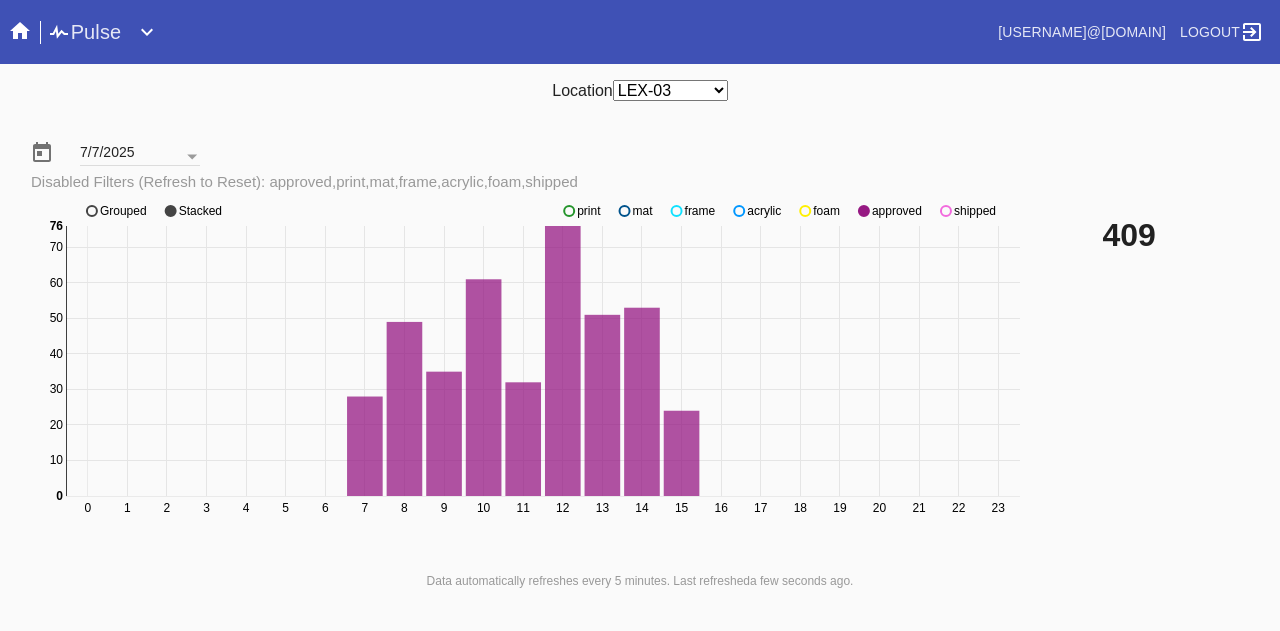 click at bounding box center [569, 211] 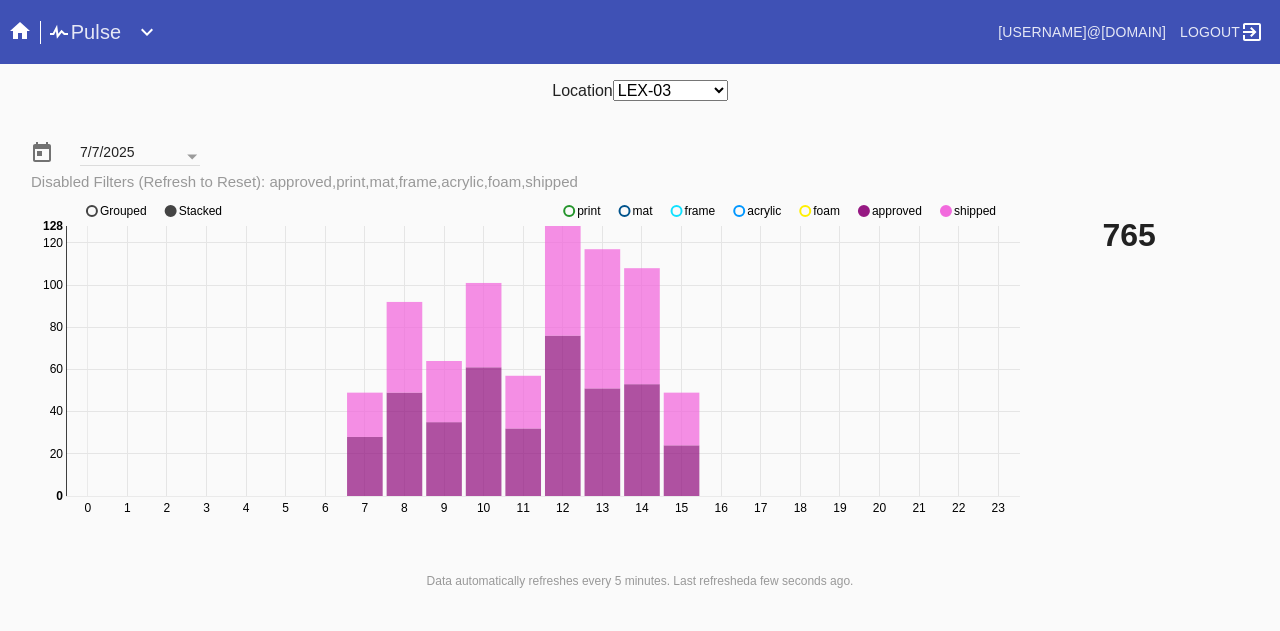 click at bounding box center [569, 211] 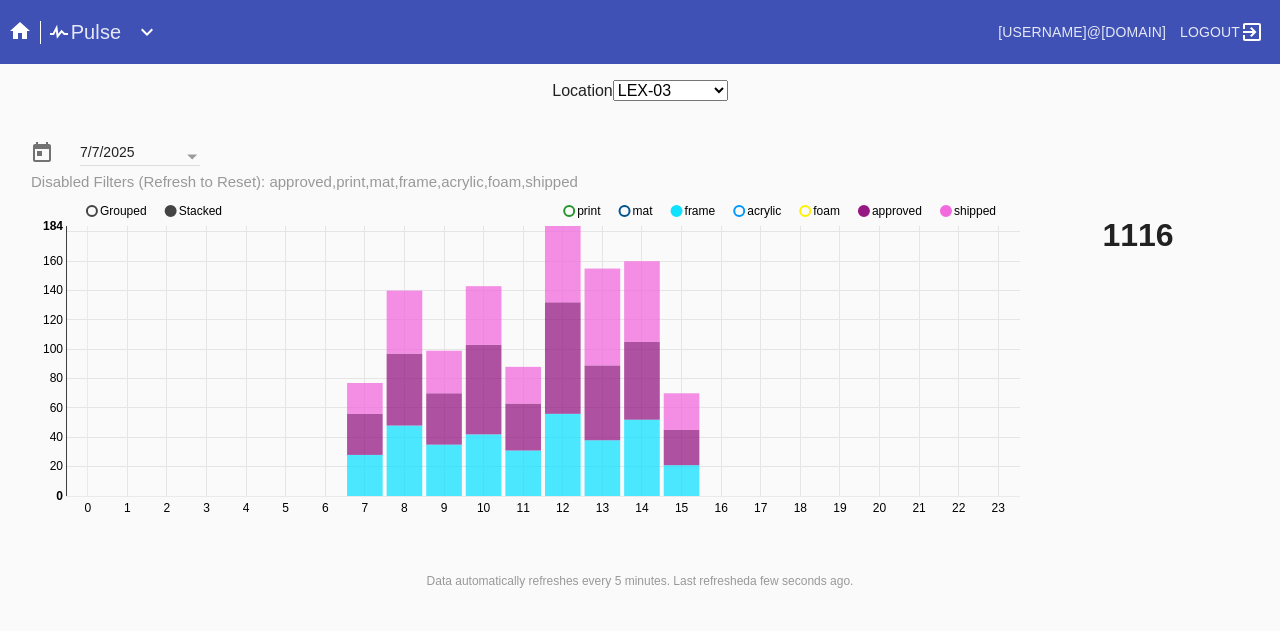 click at bounding box center (569, 211) 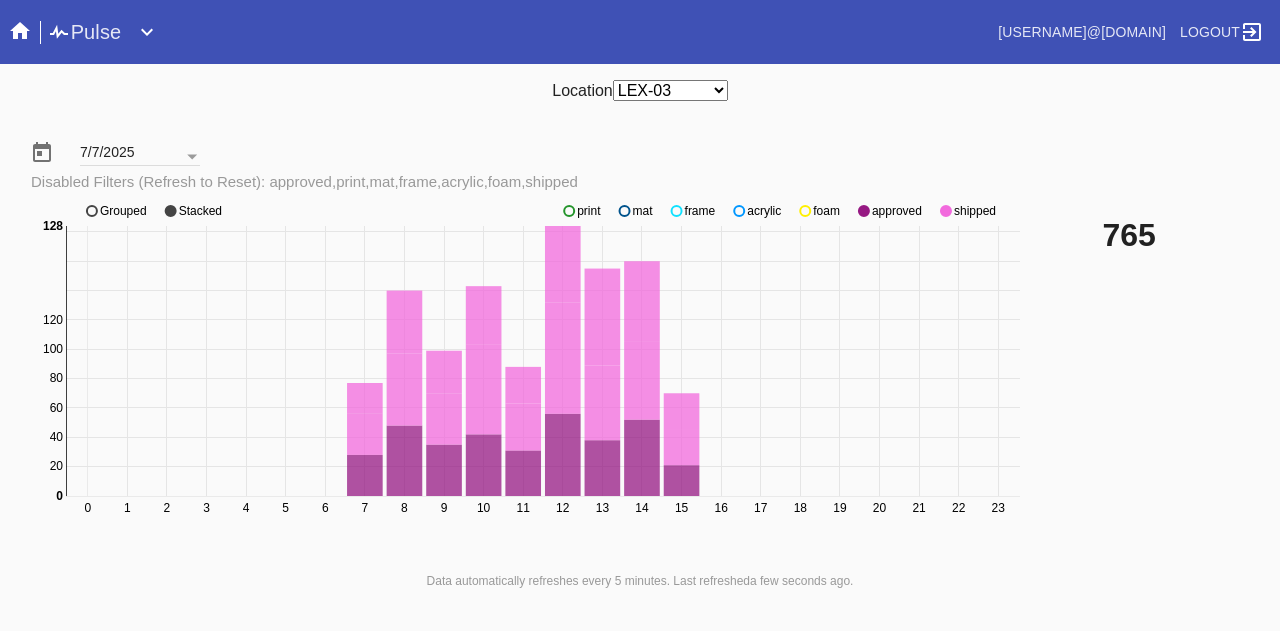 click at bounding box center (569, 211) 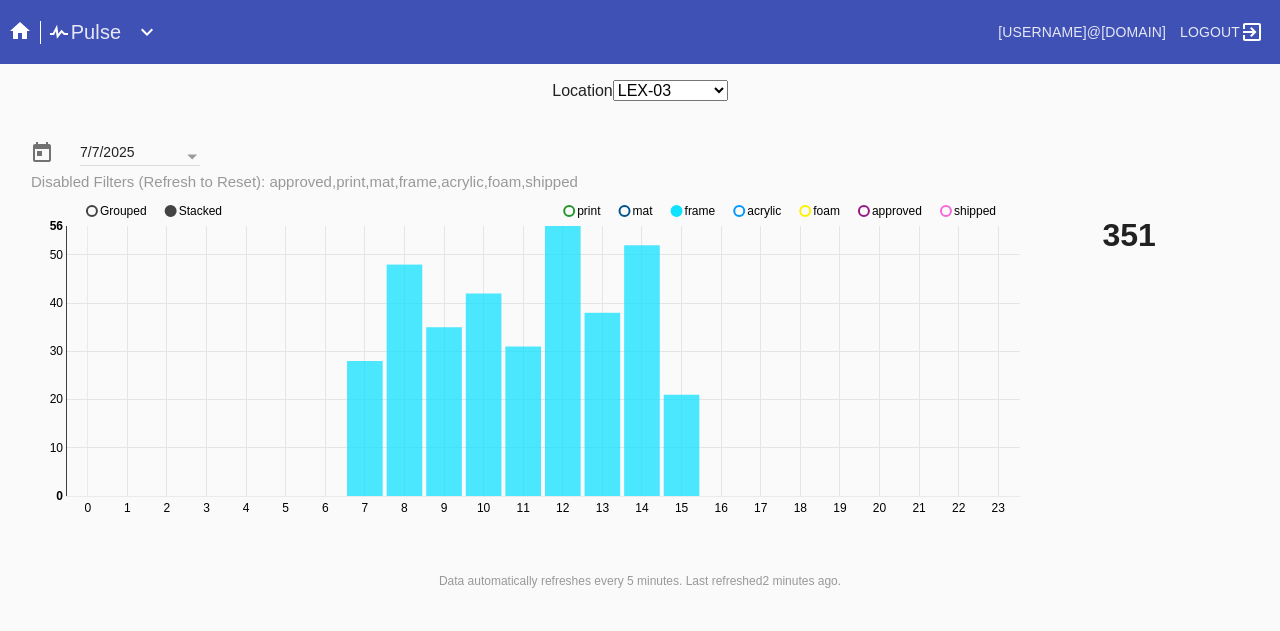 click at bounding box center [569, 211] 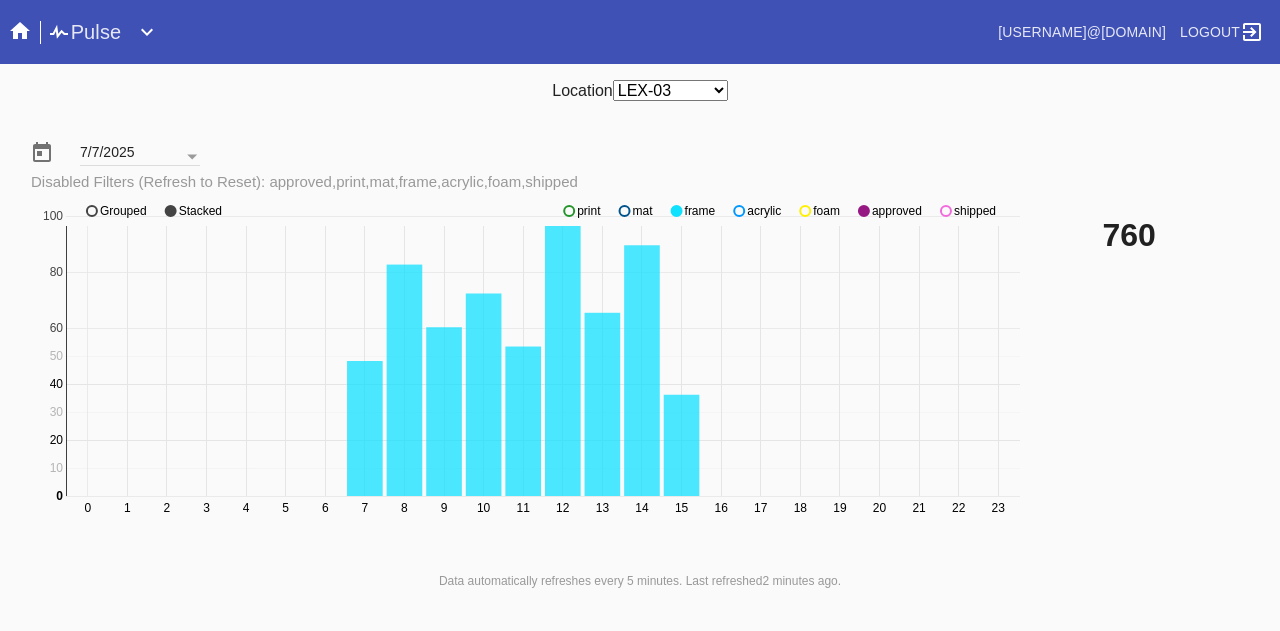 click at bounding box center [569, 211] 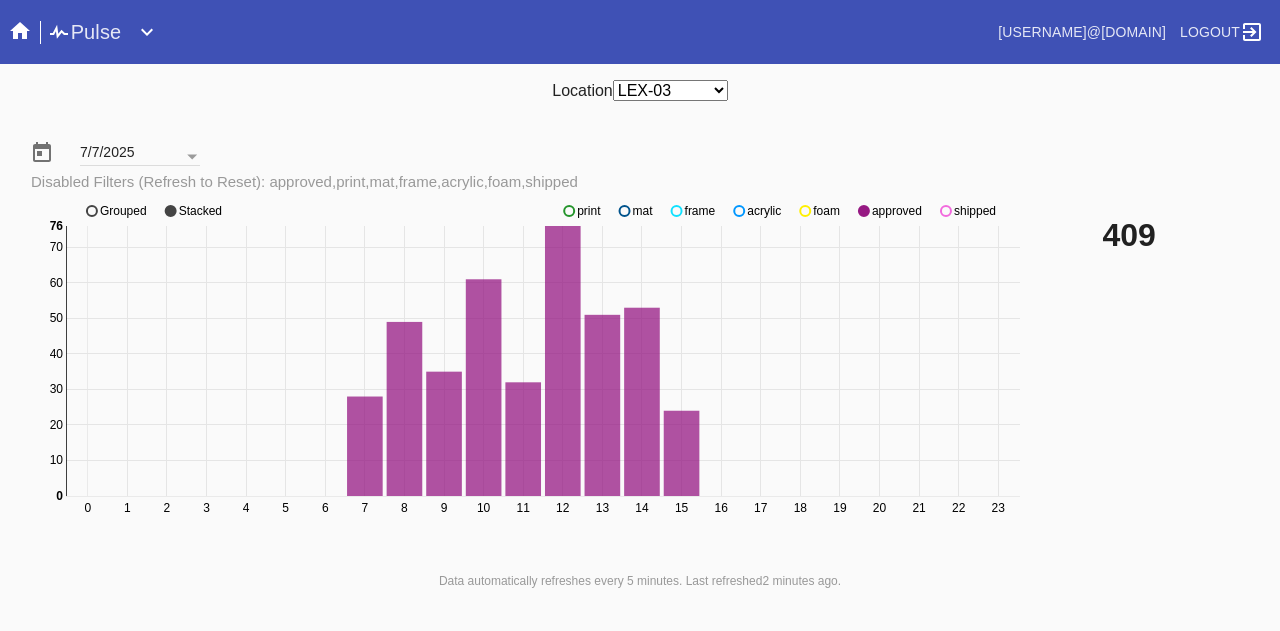 click at bounding box center [569, 211] 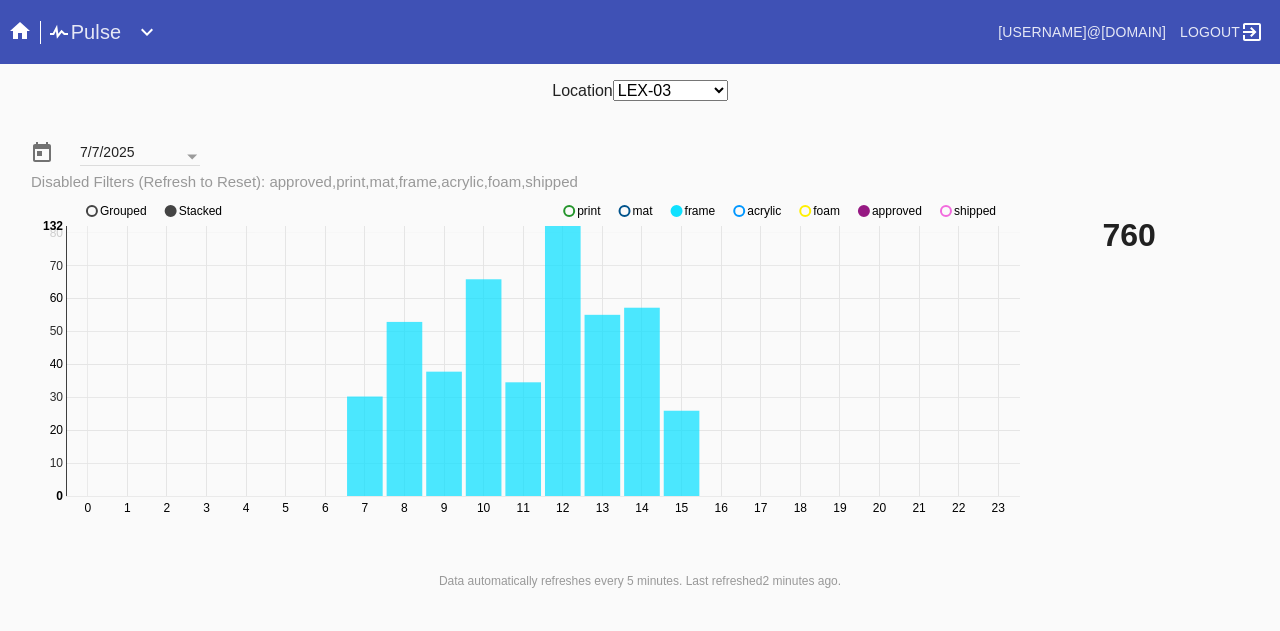 click at bounding box center [569, 211] 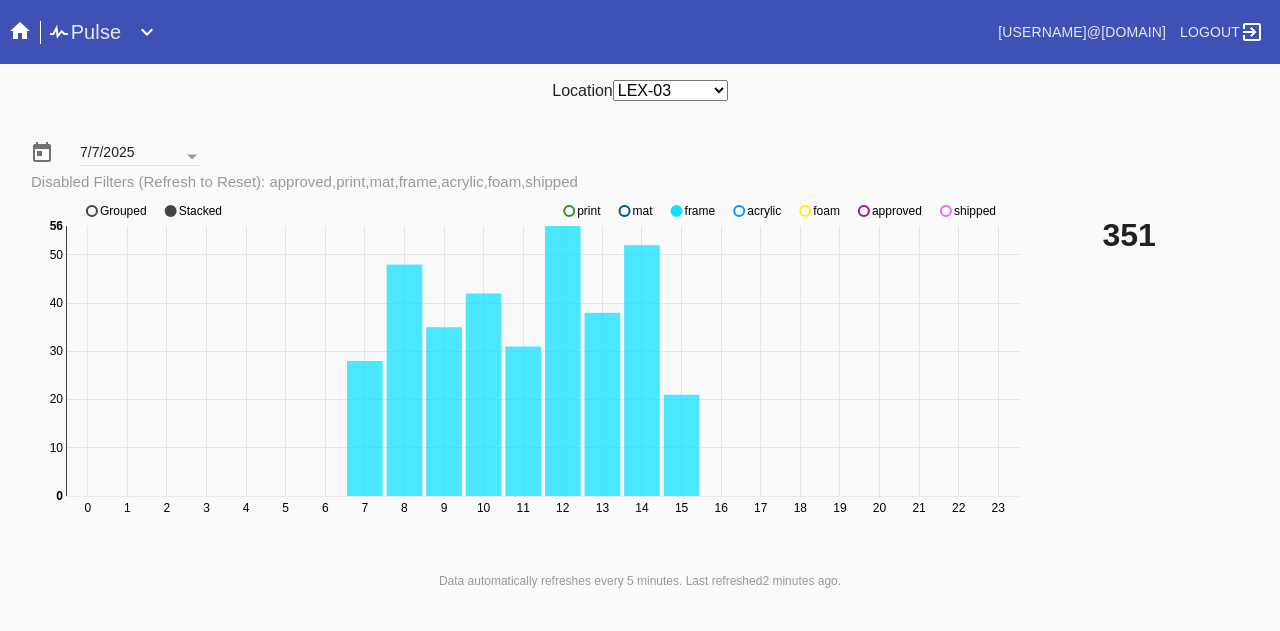 click at bounding box center (569, 211) 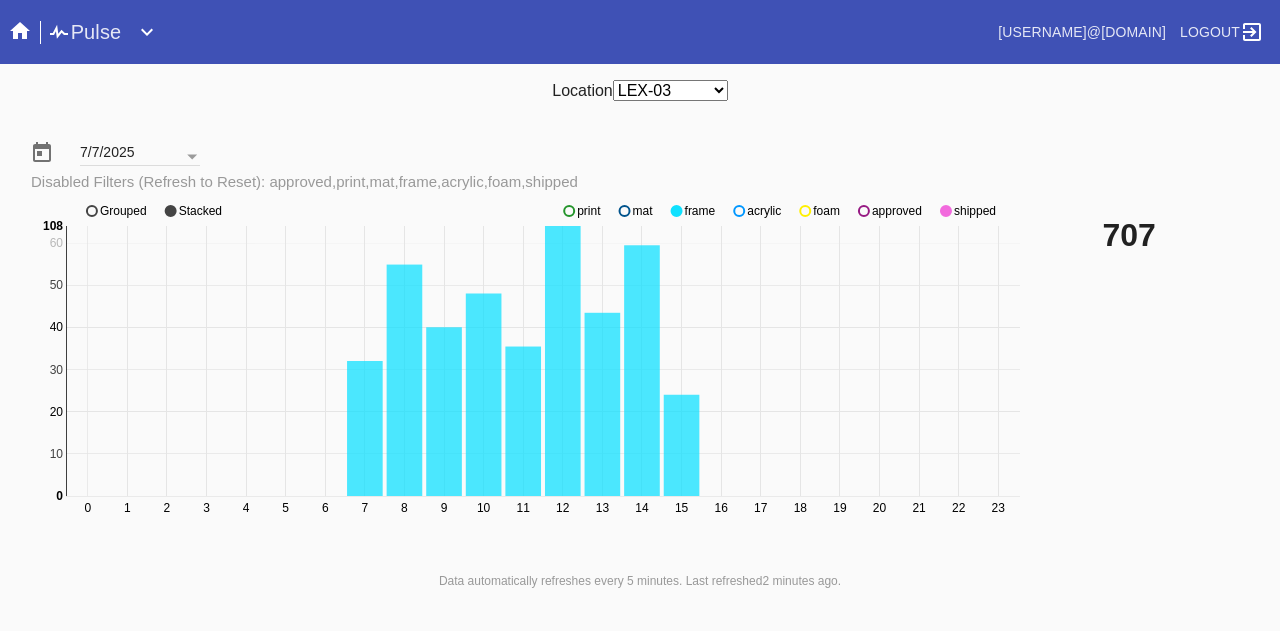 click at bounding box center (569, 211) 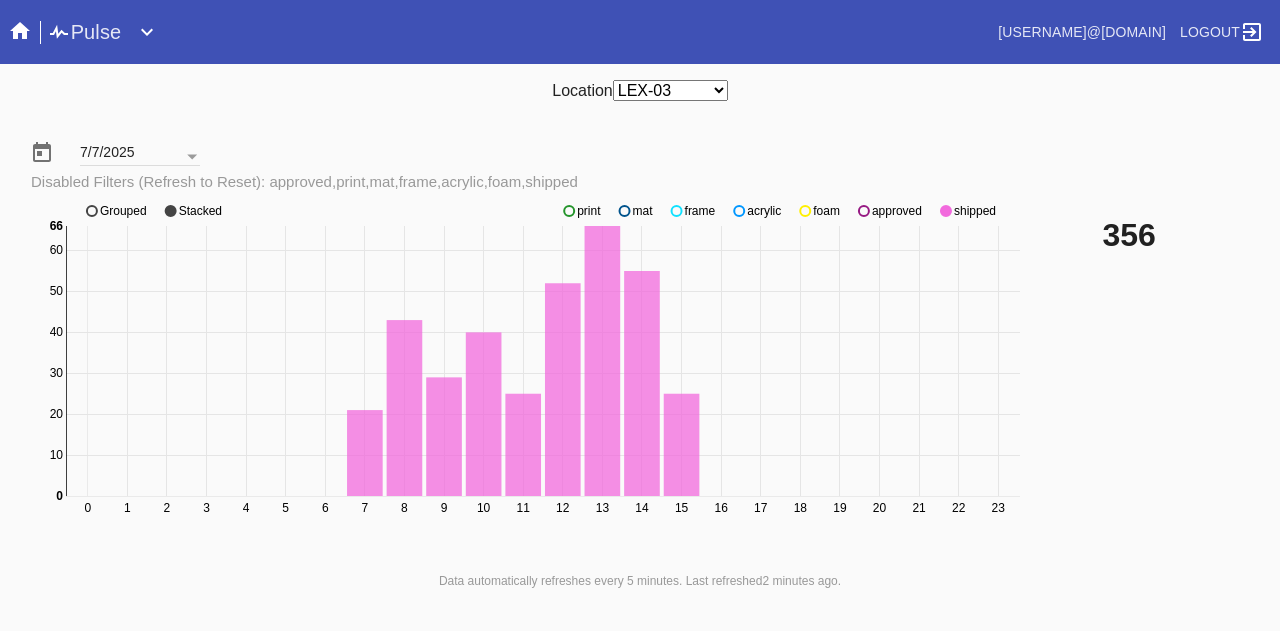 click at bounding box center [569, 211] 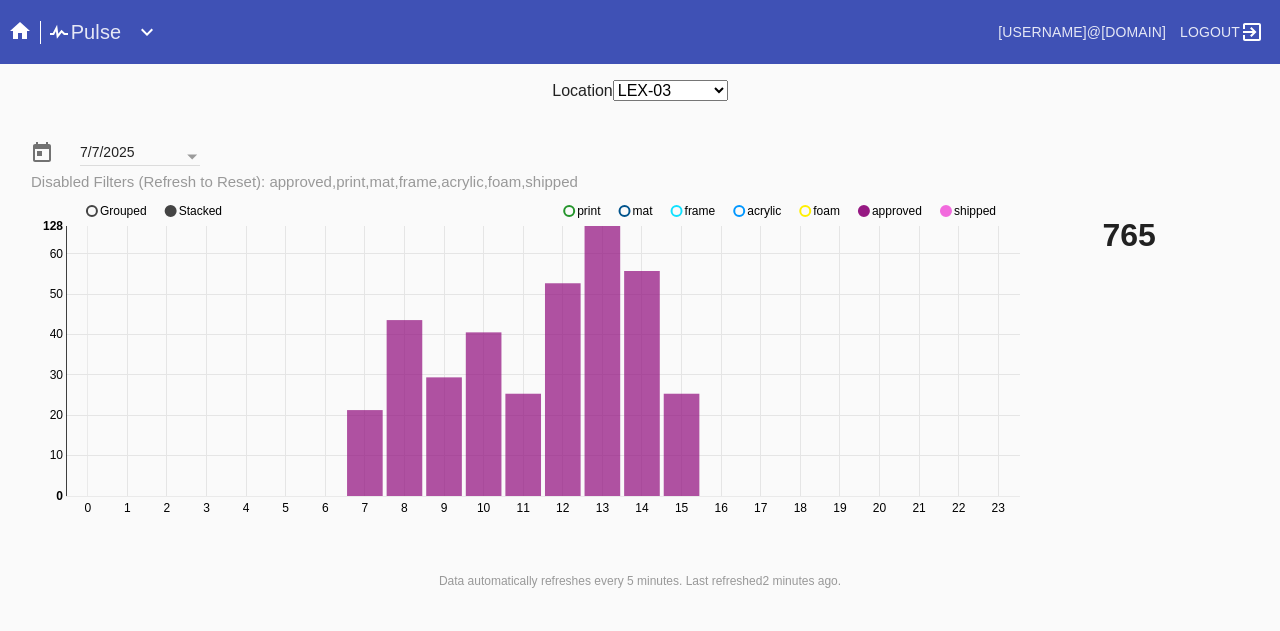 click at bounding box center (569, 211) 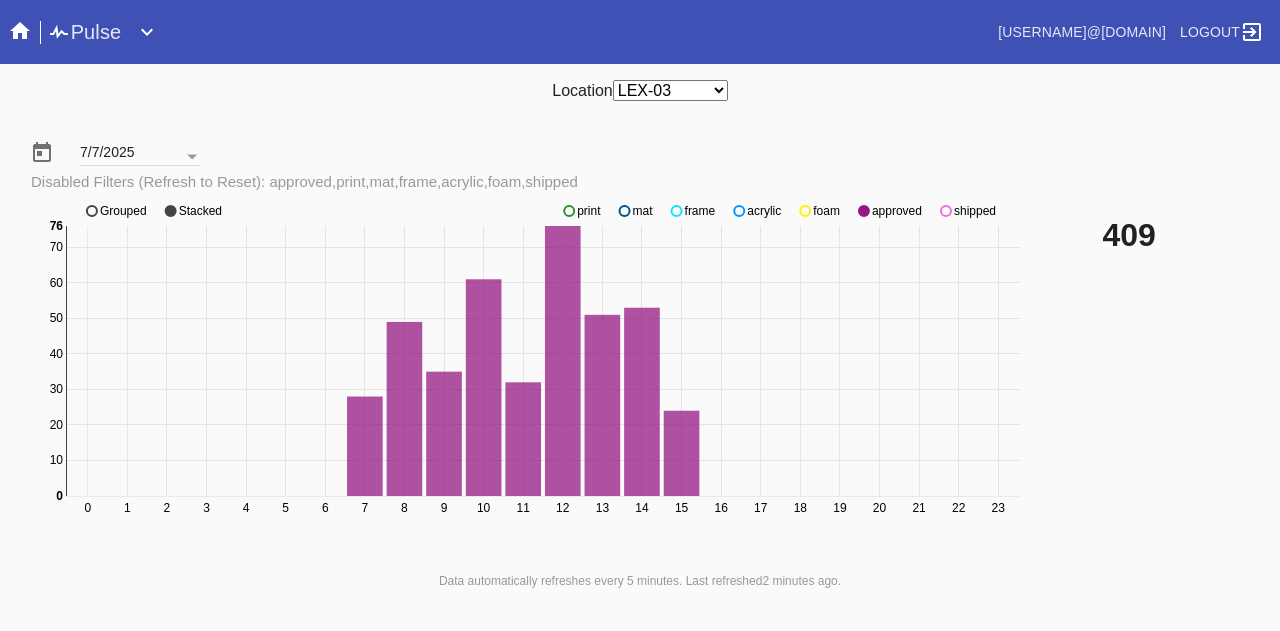 click at bounding box center (569, 211) 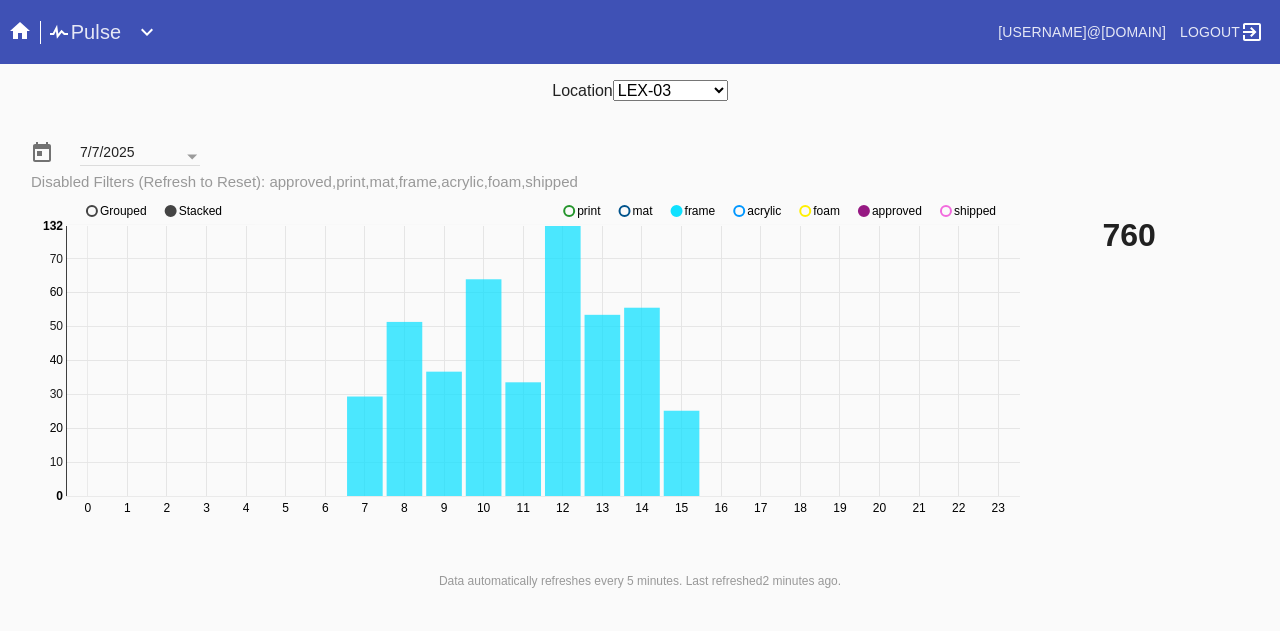 click at bounding box center [569, 211] 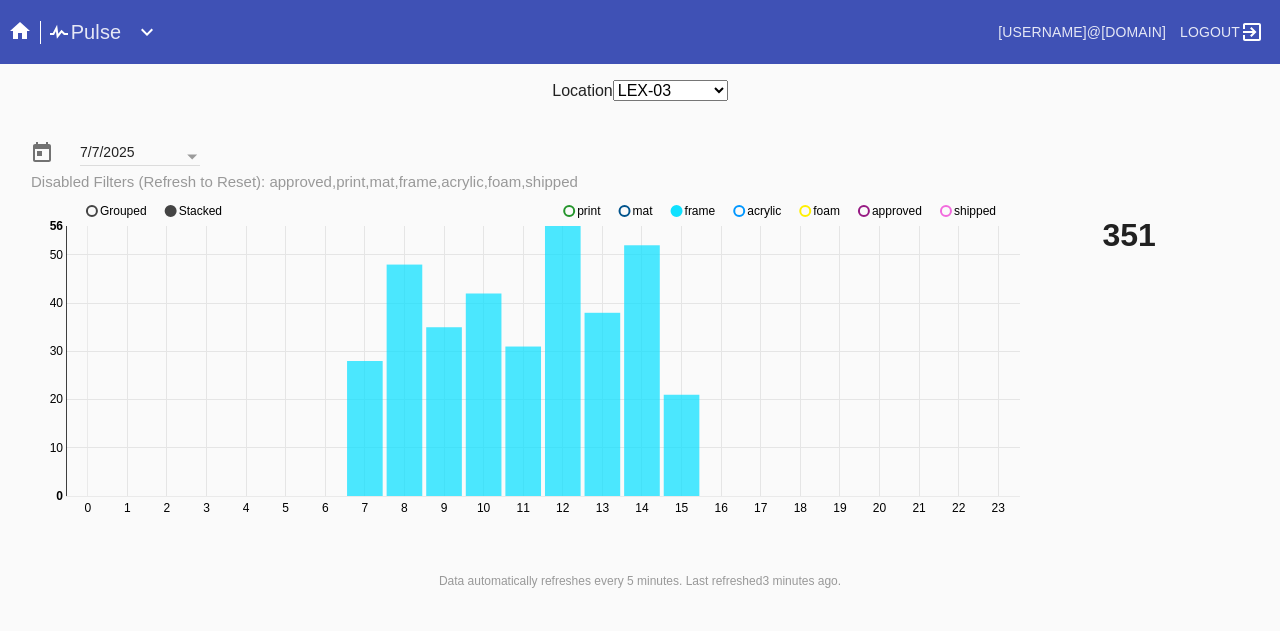 click on "foam" at bounding box center [589, 211] 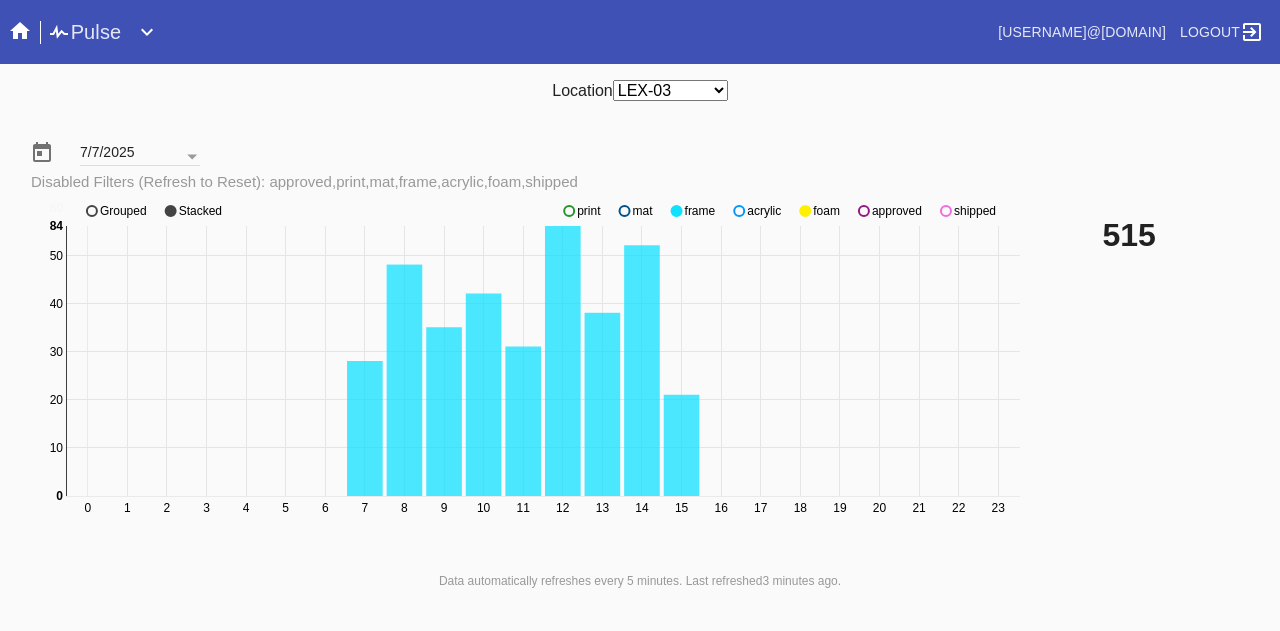 click on "foam" at bounding box center (589, 211) 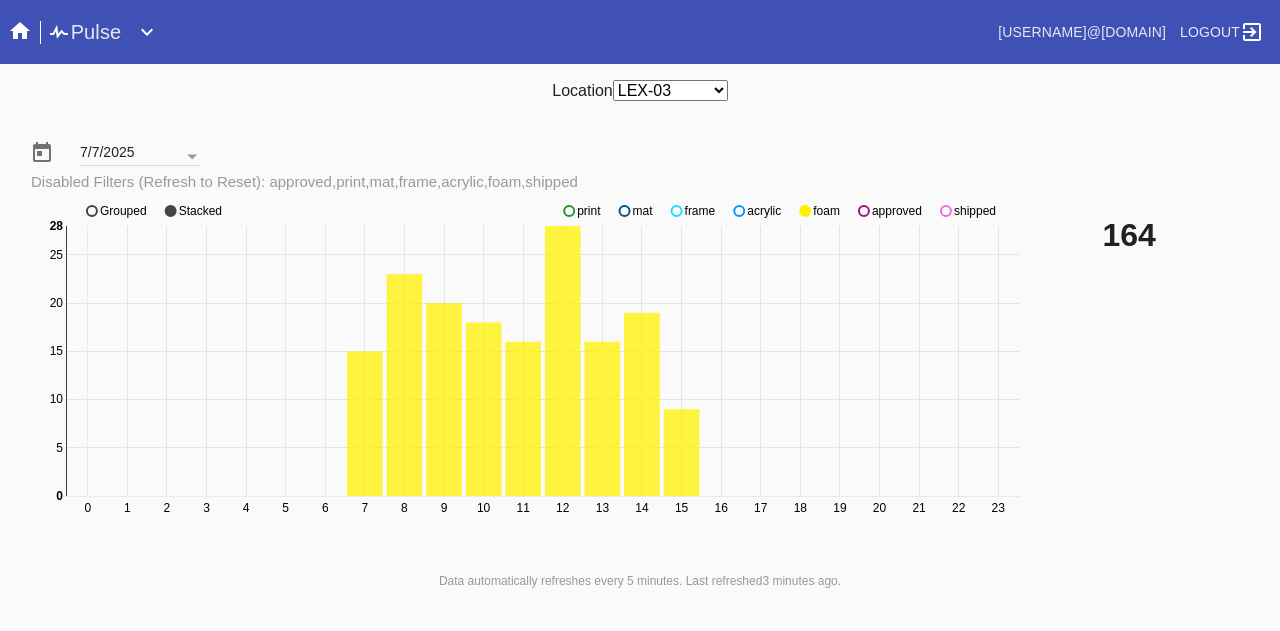 click on "acrylic" at bounding box center [589, 211] 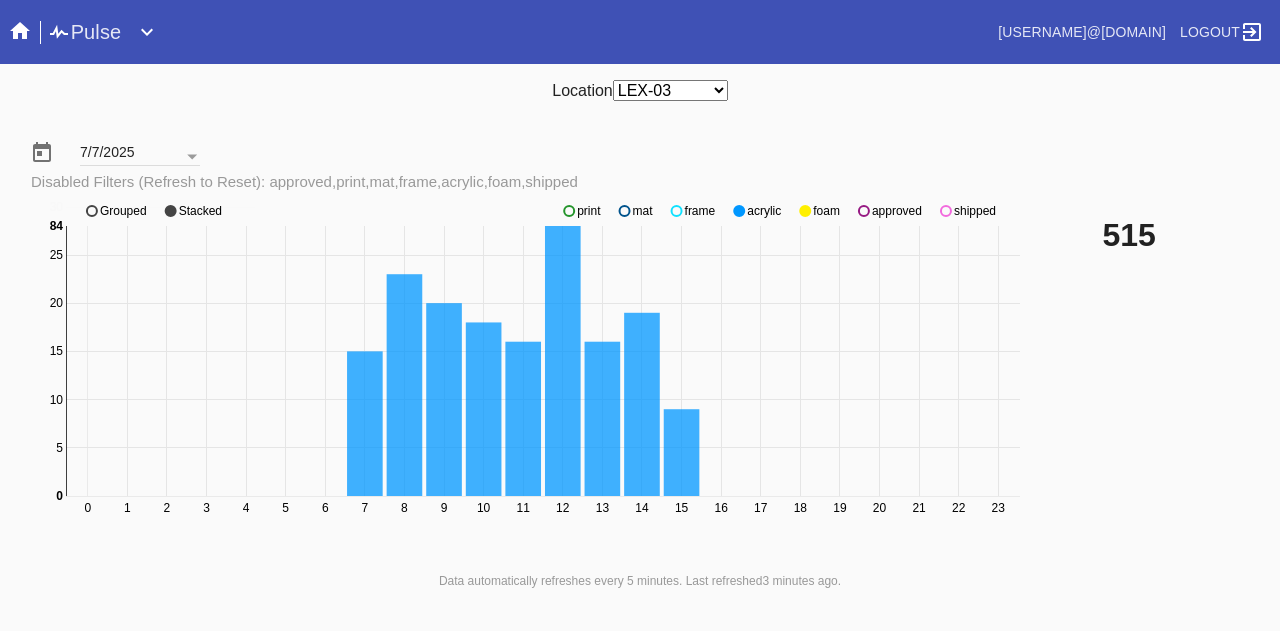click on "acrylic" at bounding box center [589, 211] 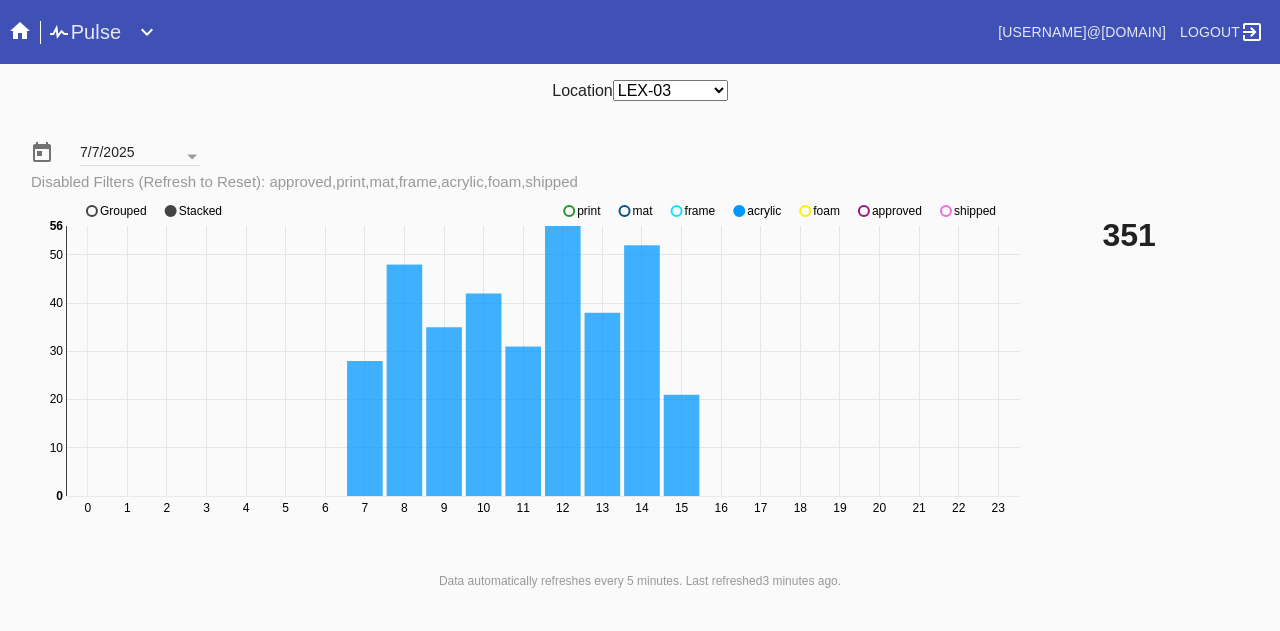 click on "frame" at bounding box center [589, 211] 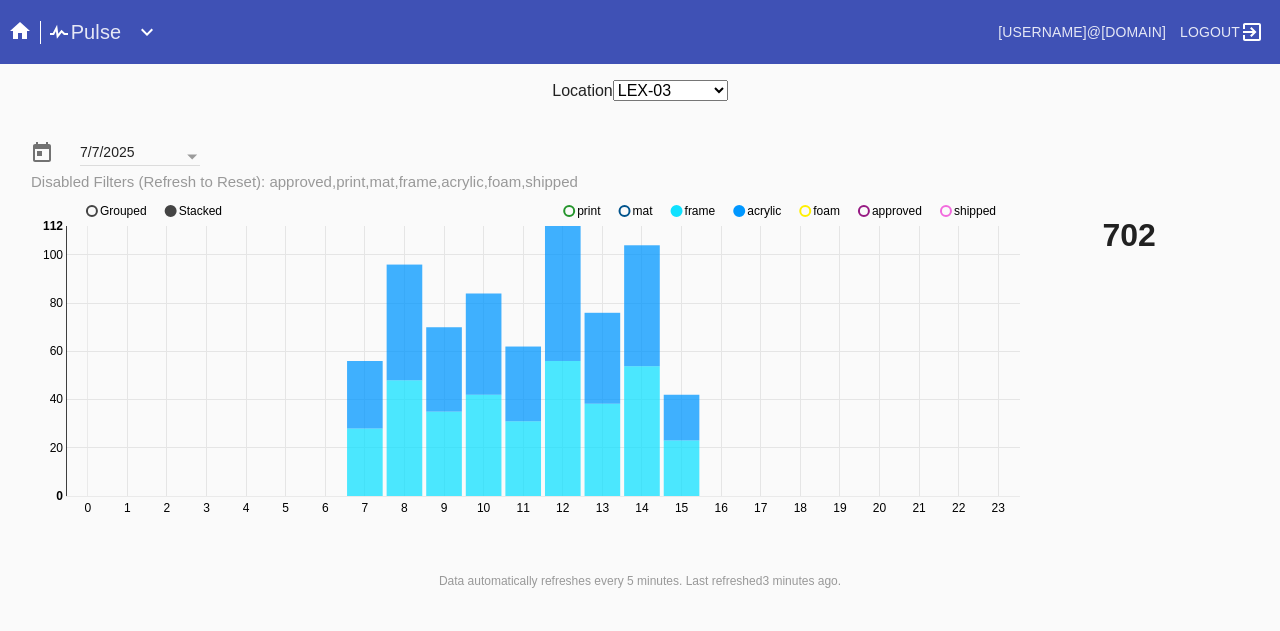 click on "frame" at bounding box center (589, 211) 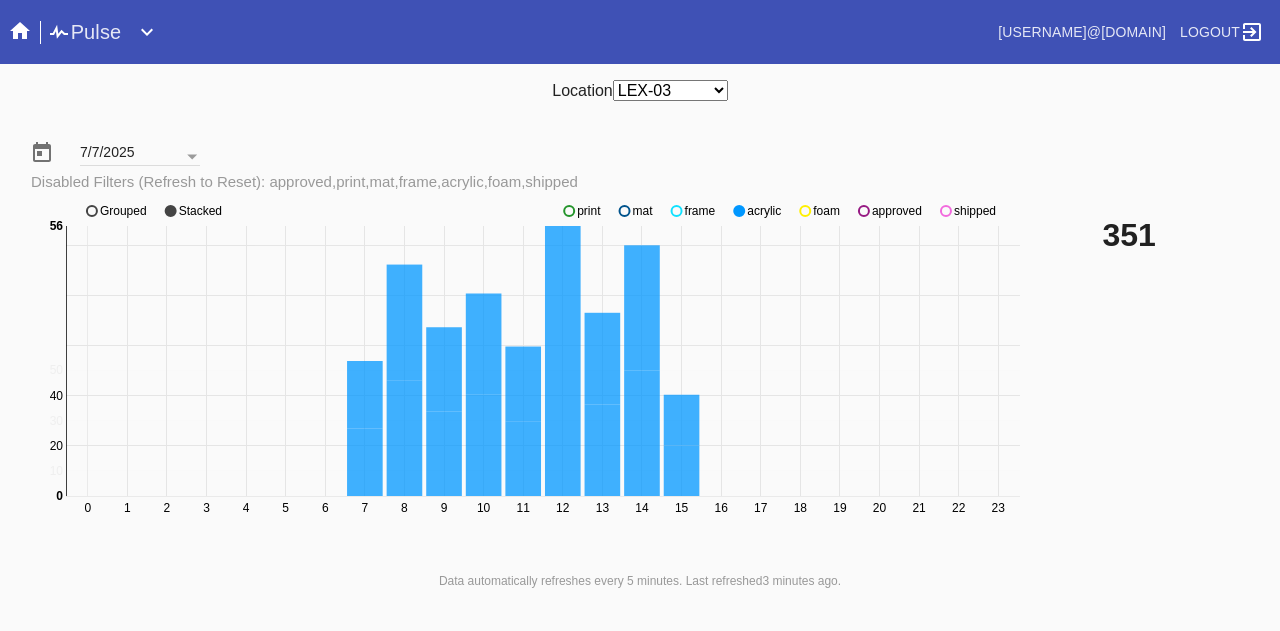 click on "frame" at bounding box center (589, 211) 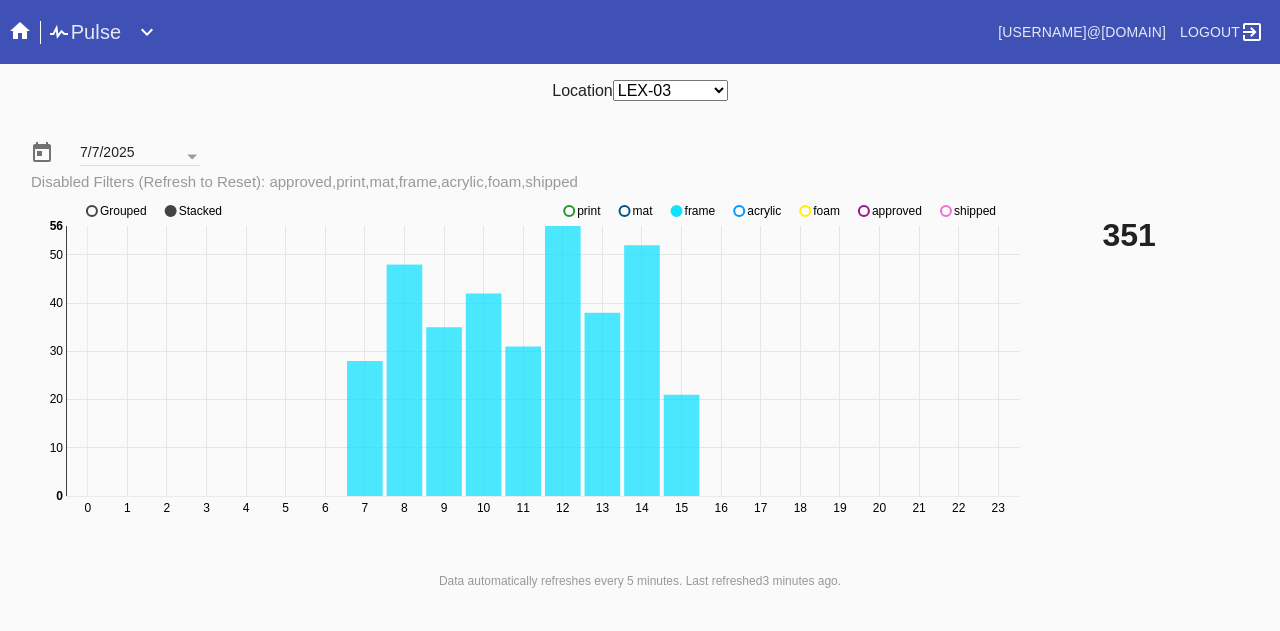 click on "mat" at bounding box center [589, 211] 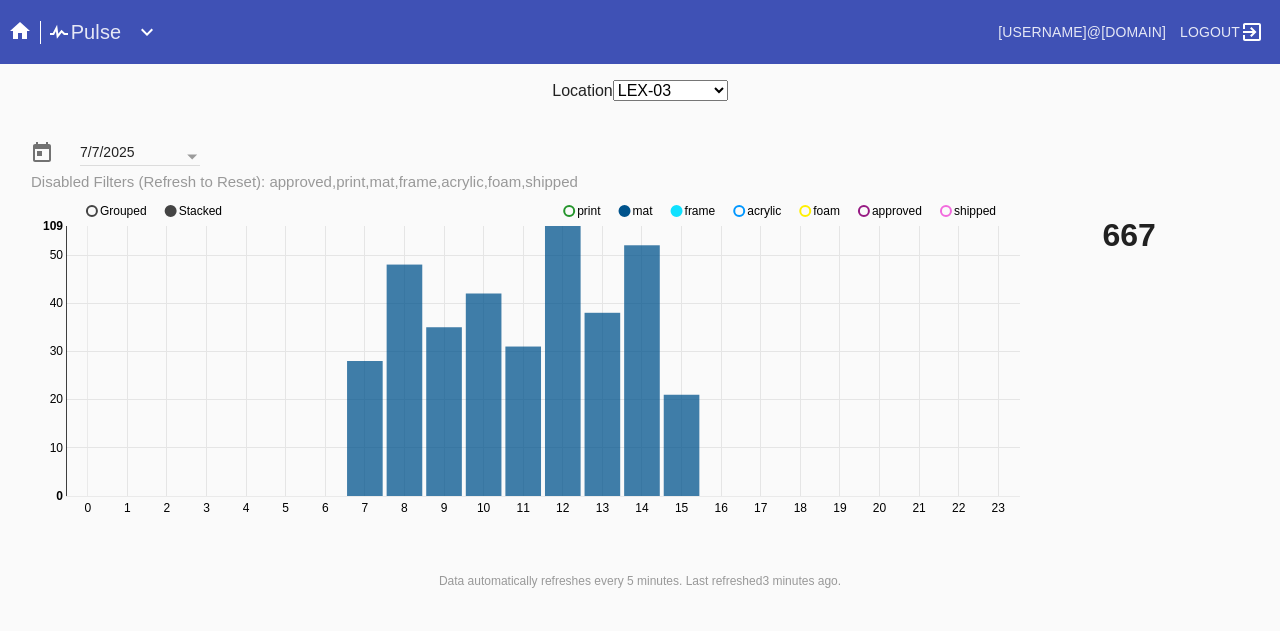 click on "mat" at bounding box center [589, 211] 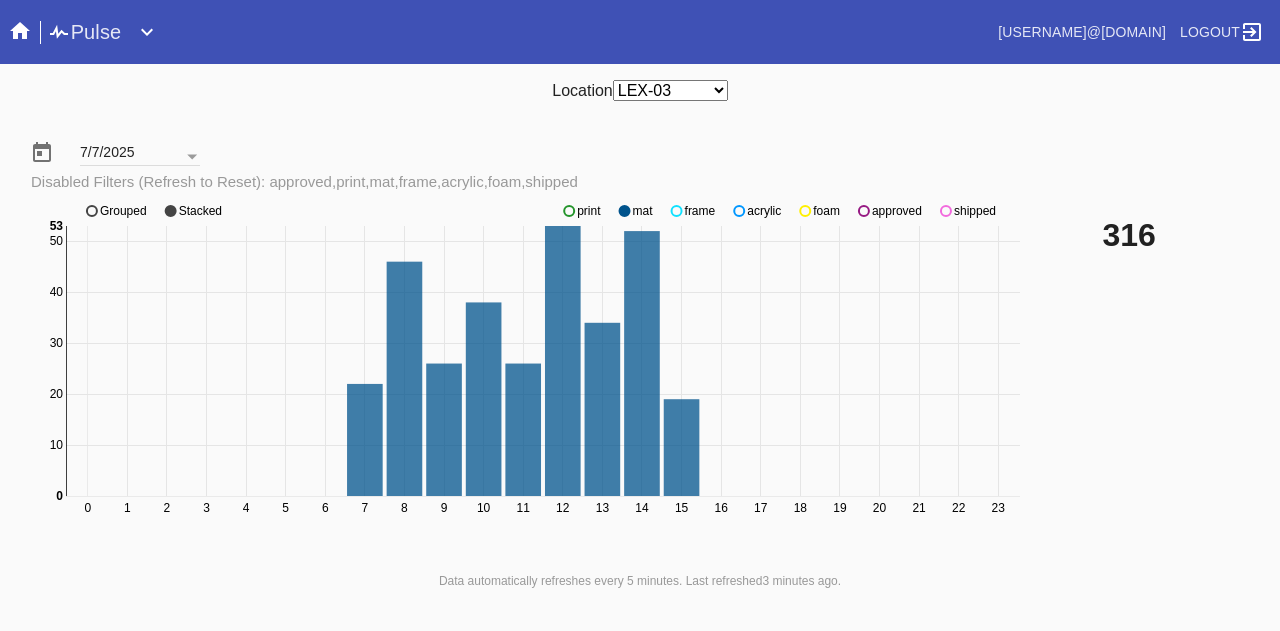 click on "print" at bounding box center (589, 211) 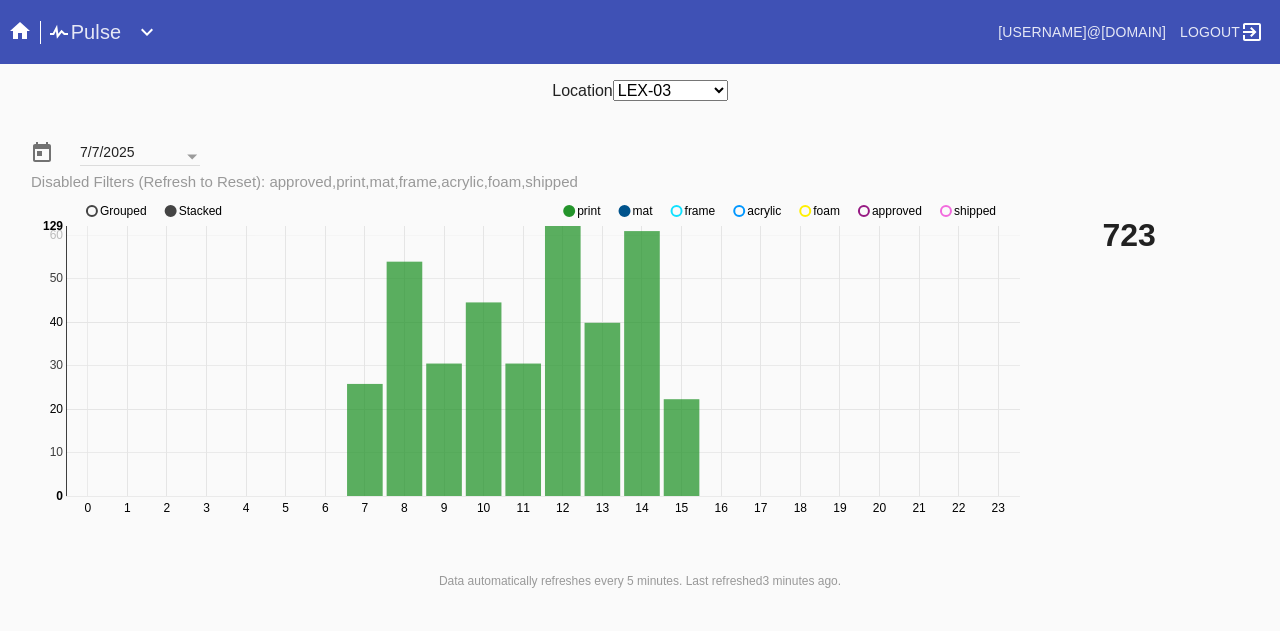 click on "print" at bounding box center (589, 211) 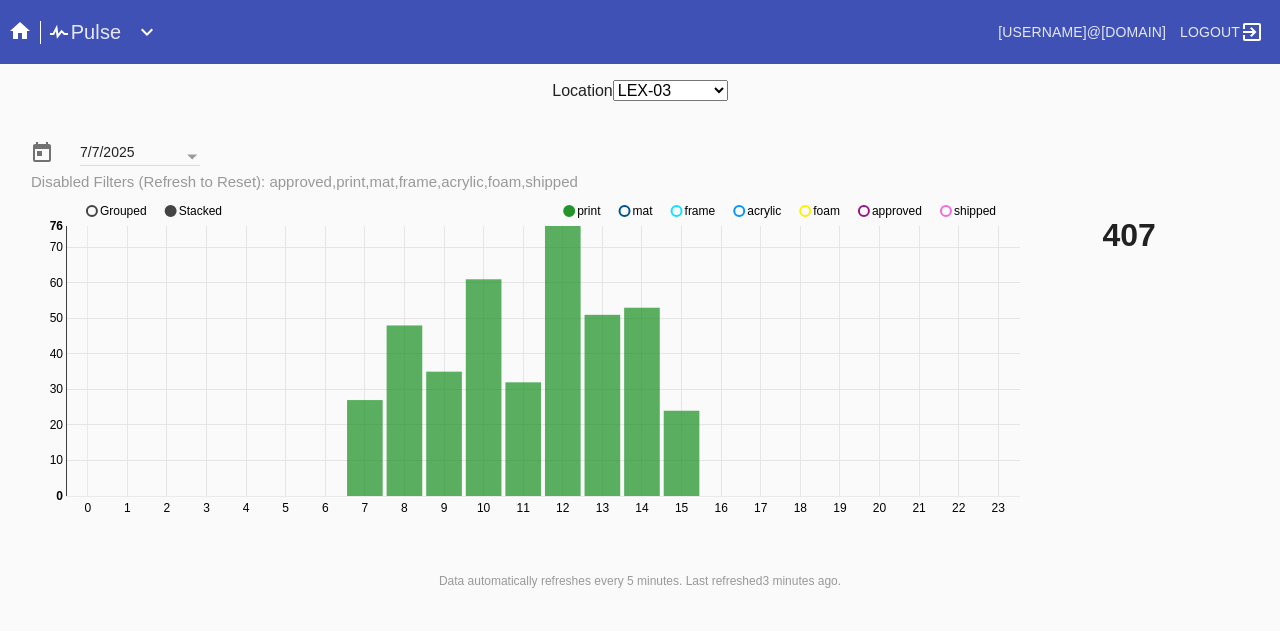 click on "frame" at bounding box center (589, 211) 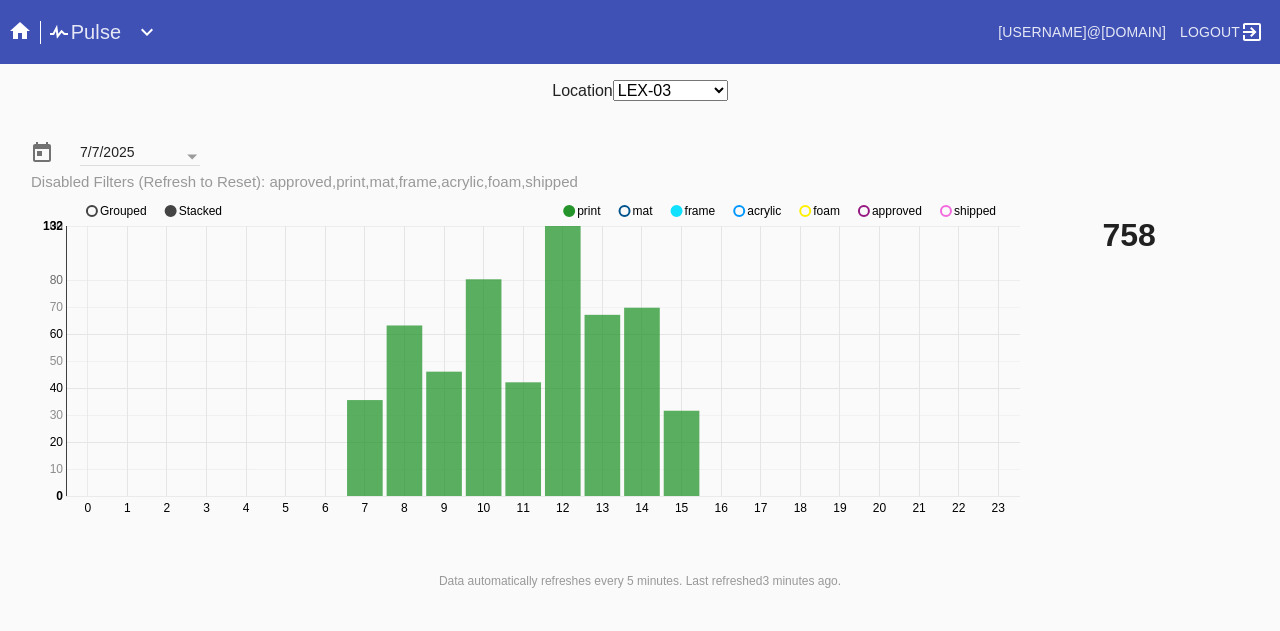 click on "frame" at bounding box center (589, 211) 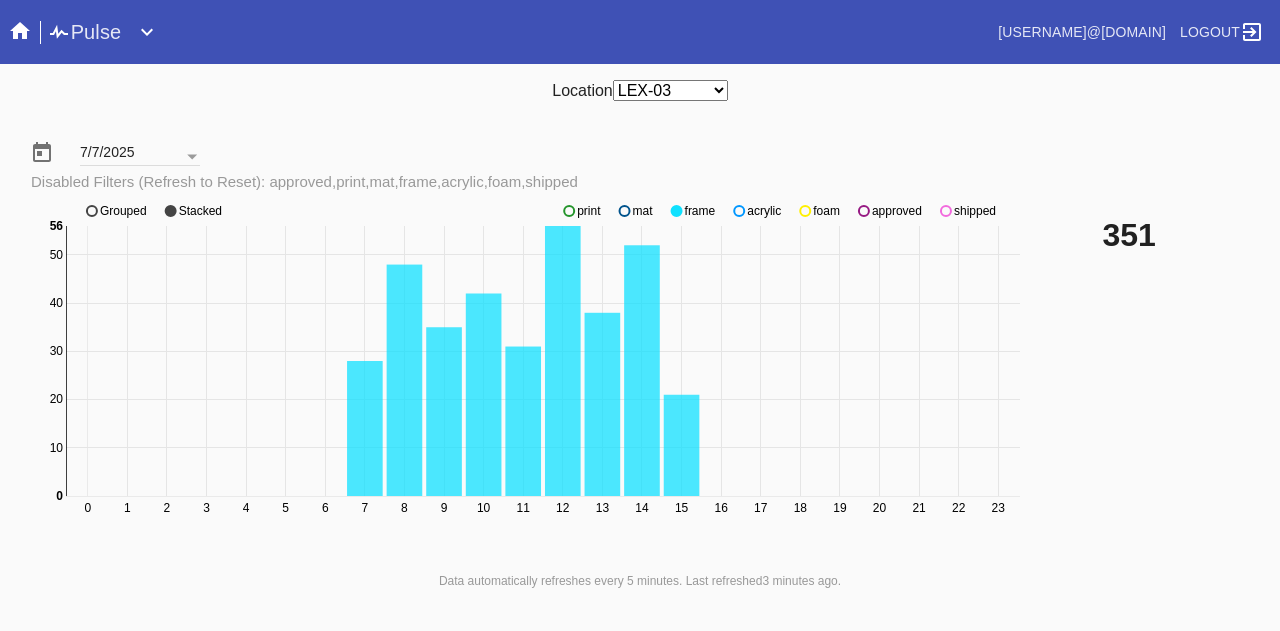 click on "acrylic" at bounding box center [589, 211] 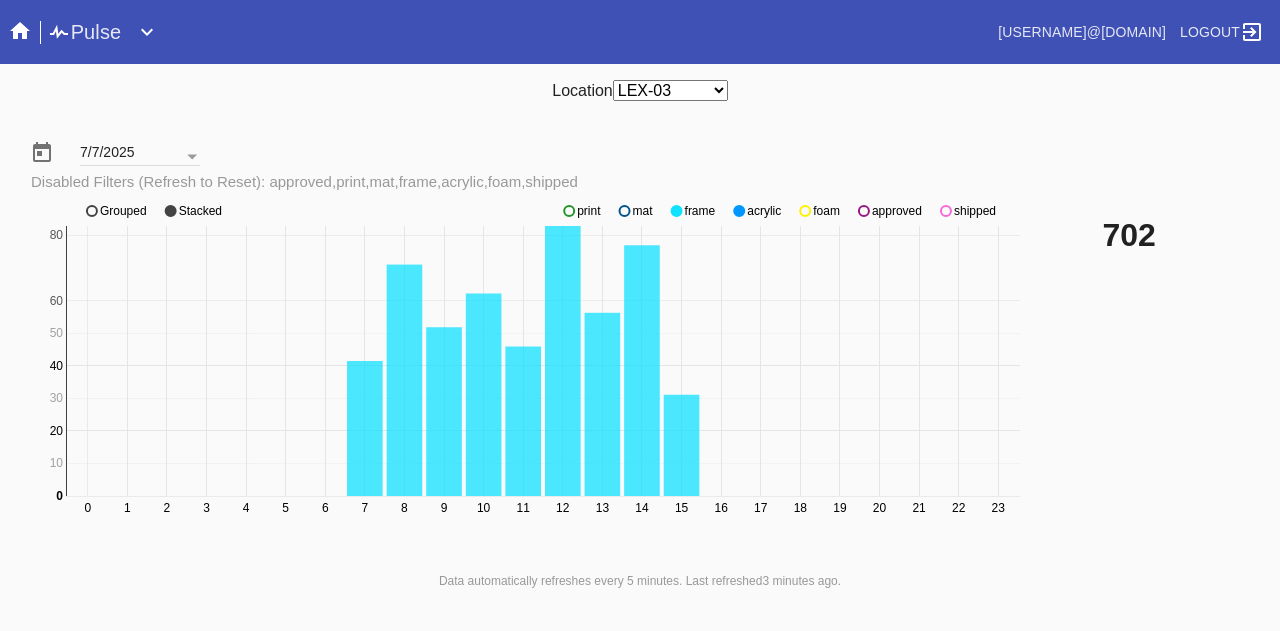 click on "acrylic" at bounding box center [589, 211] 